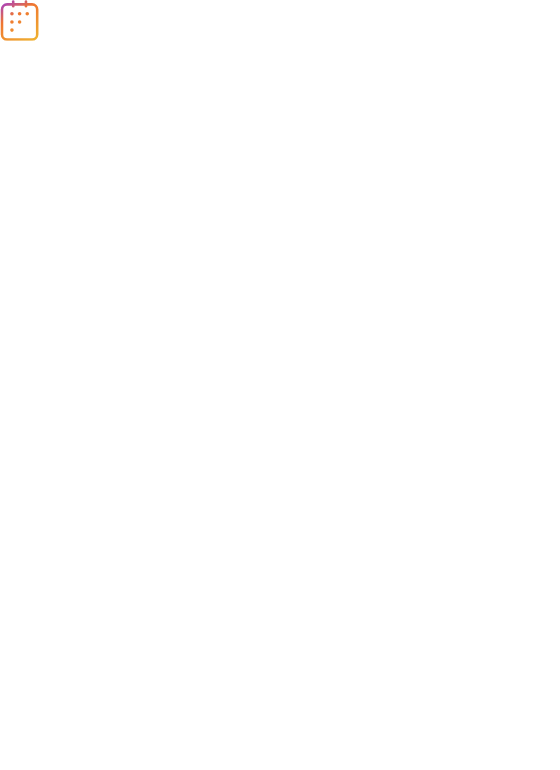 scroll, scrollTop: 0, scrollLeft: 0, axis: both 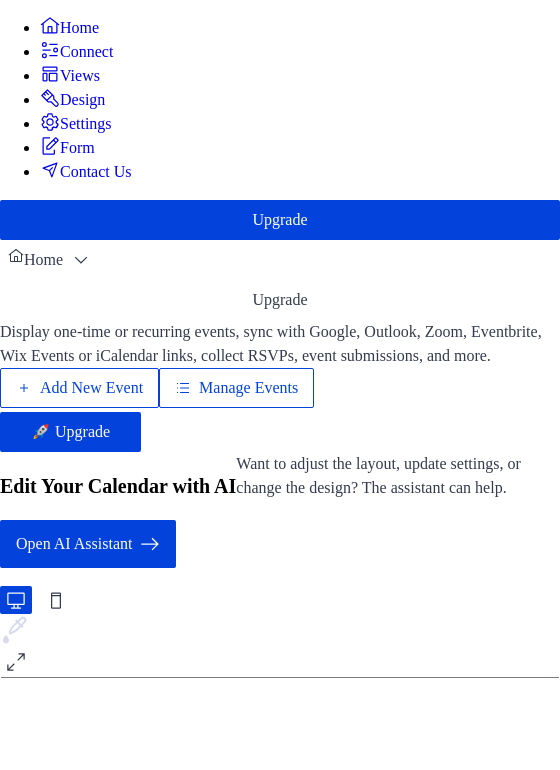 click on "Manage Events" at bounding box center [248, 388] 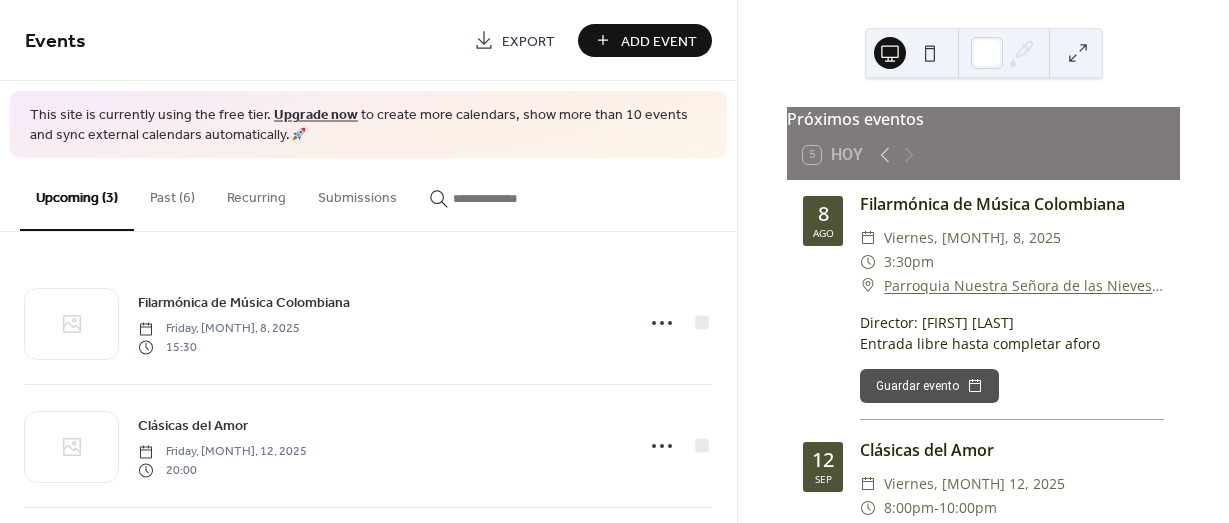 scroll, scrollTop: 0, scrollLeft: 0, axis: both 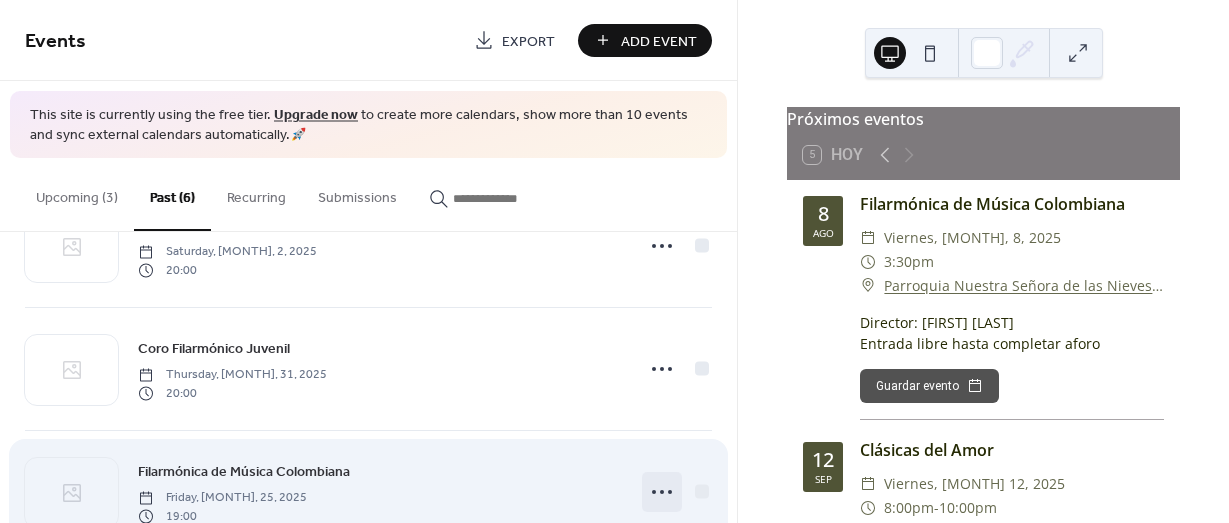 click 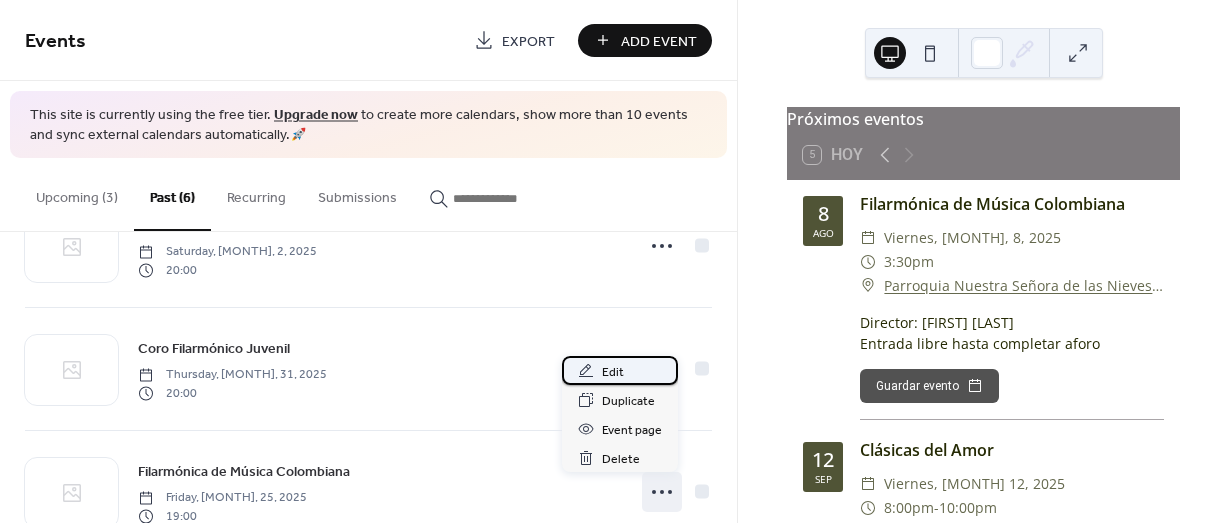 click on "Edit" at bounding box center [613, 372] 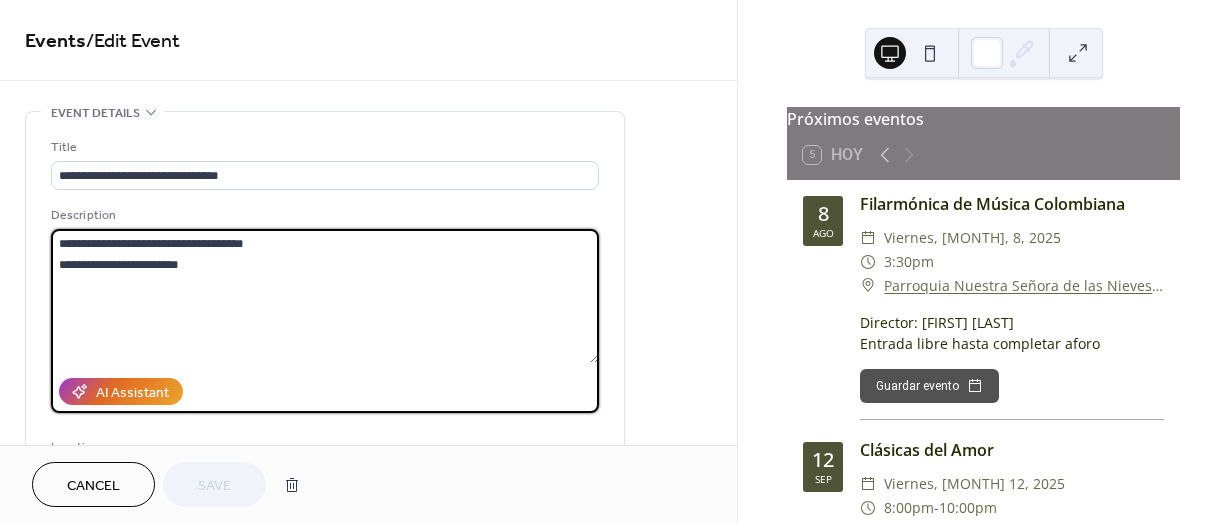 drag, startPoint x: 58, startPoint y: 242, endPoint x: 273, endPoint y: 243, distance: 215.00232 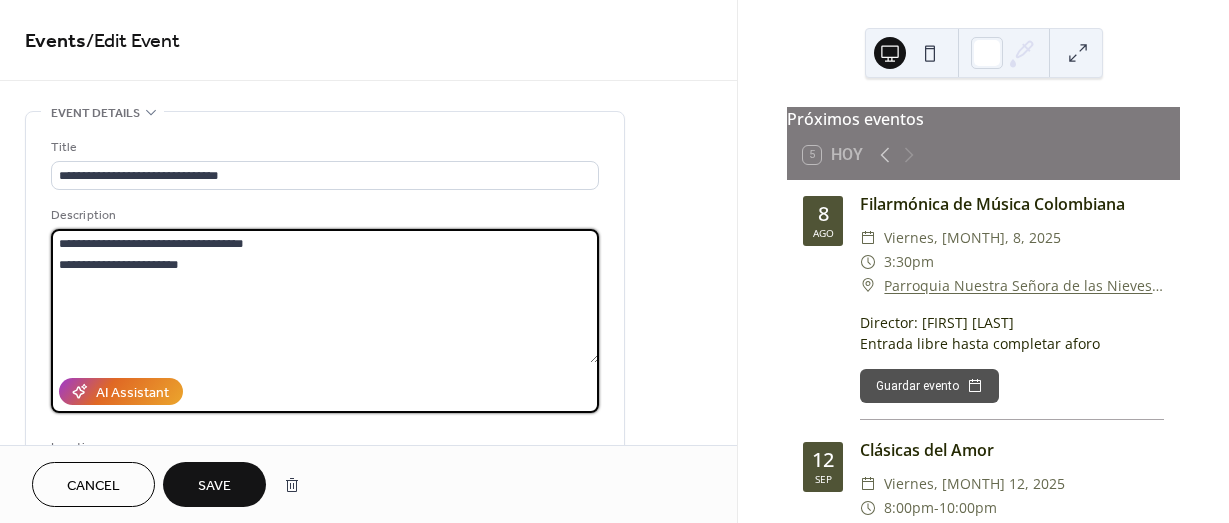 click on "**********" at bounding box center [325, 296] 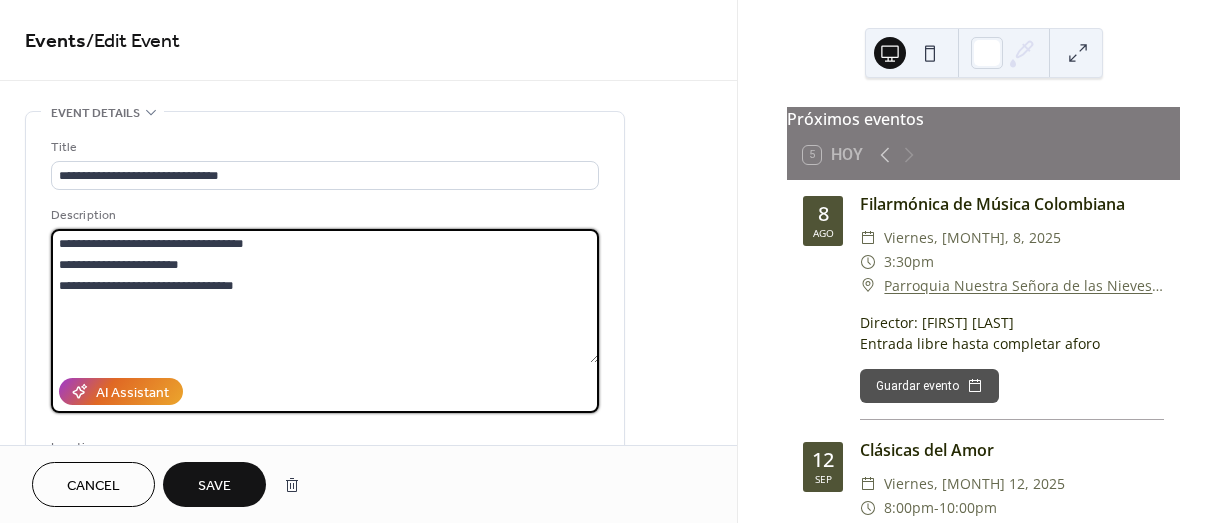 click on "**********" at bounding box center [325, 296] 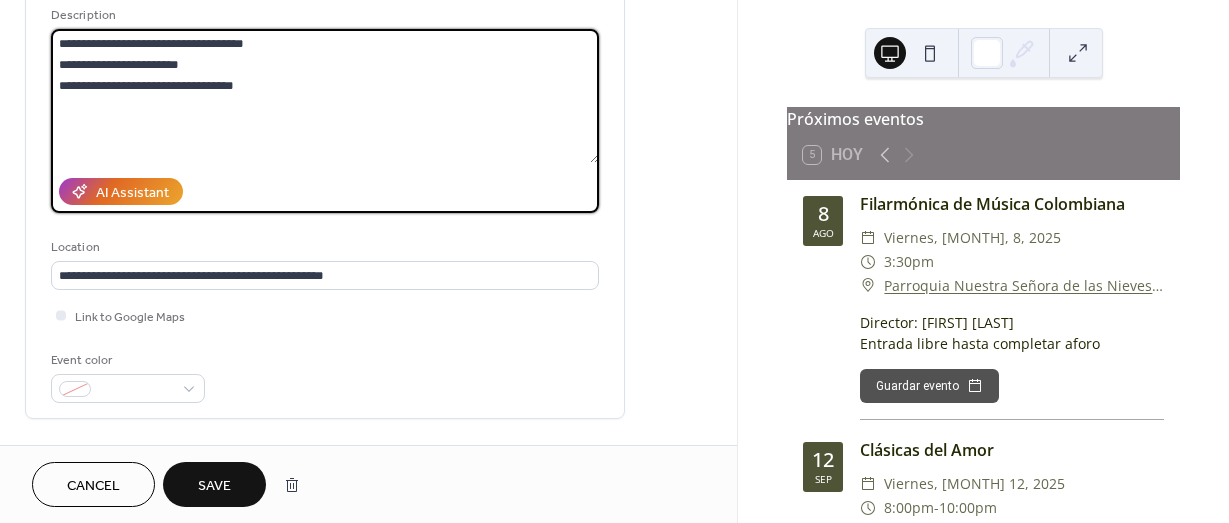 type on "**********" 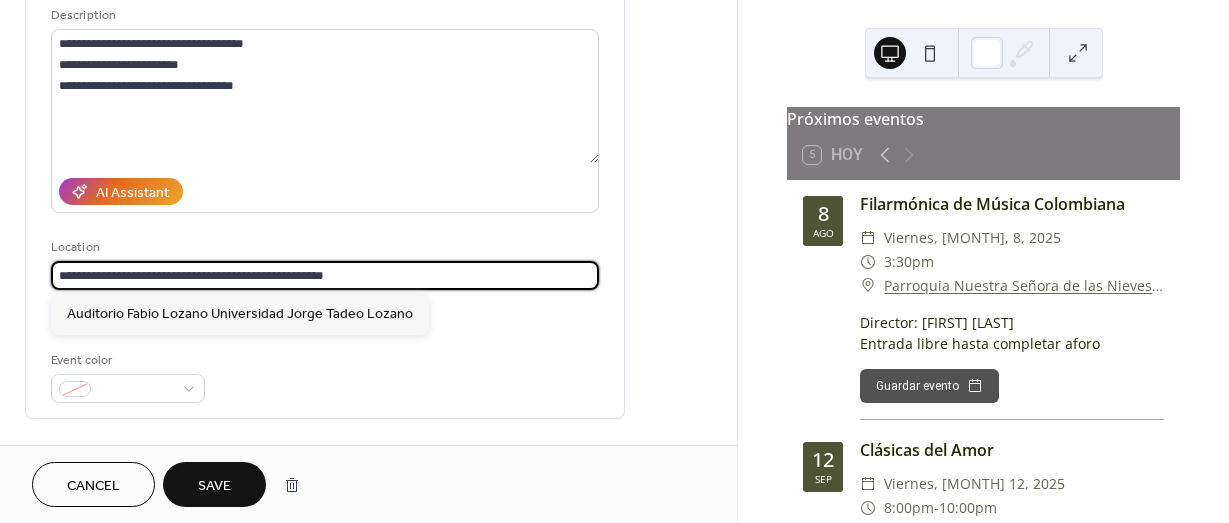 scroll, scrollTop: 1, scrollLeft: 0, axis: vertical 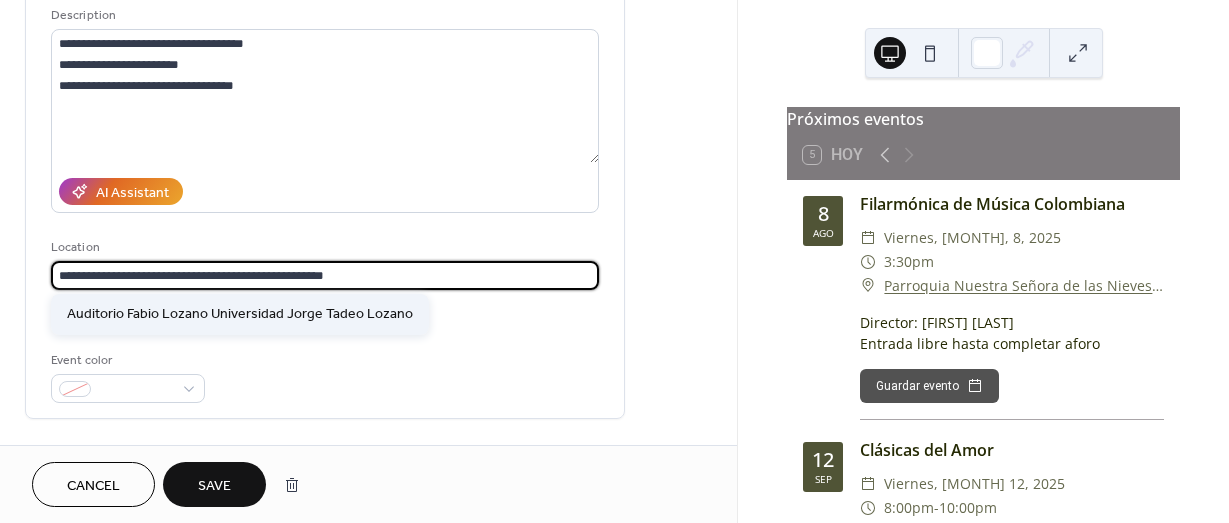 paste 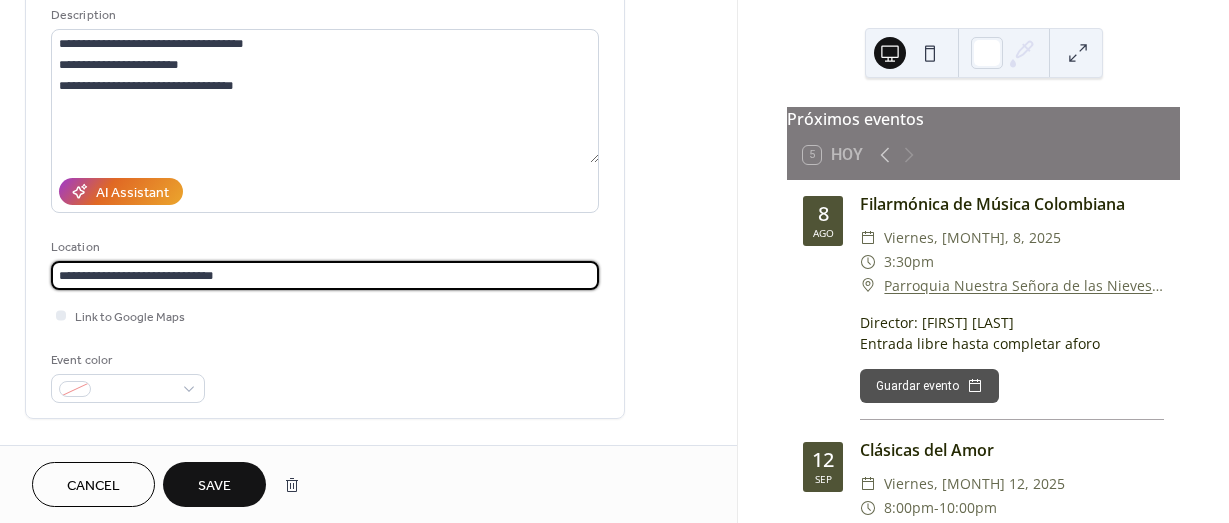 scroll, scrollTop: 0, scrollLeft: 0, axis: both 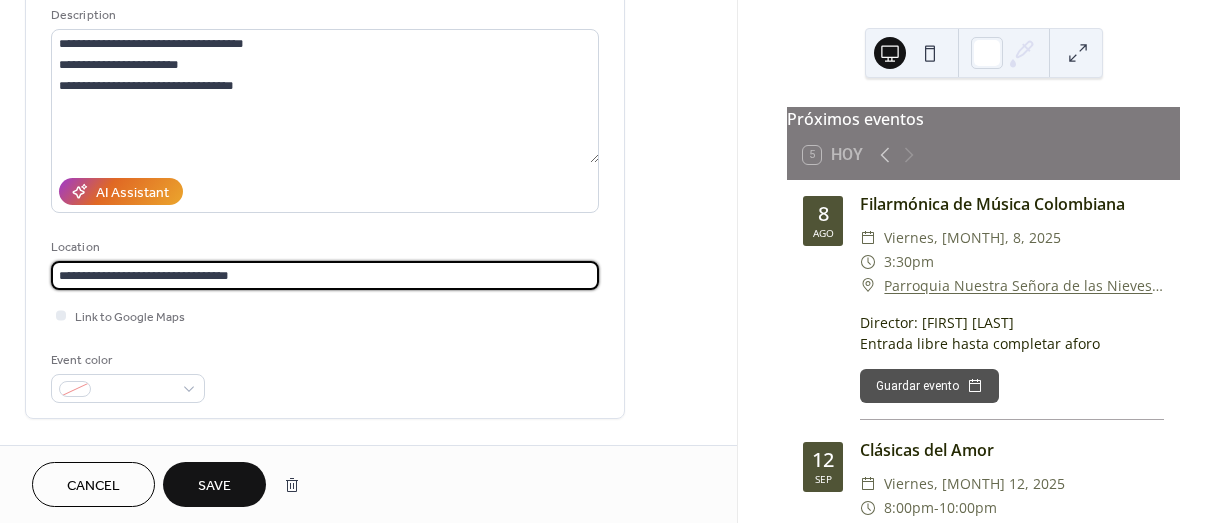 paste on "**********" 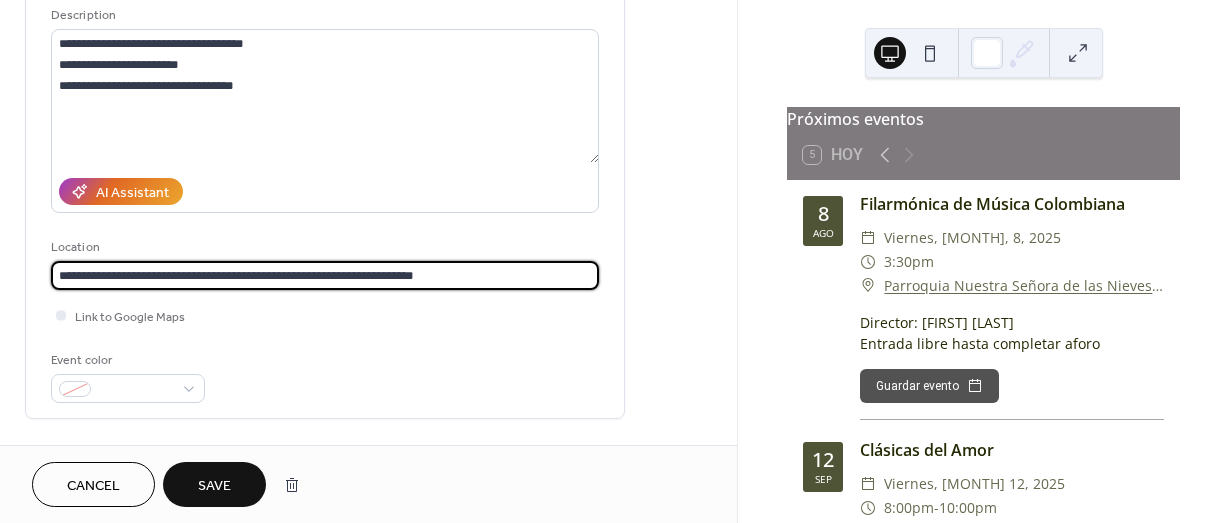 drag, startPoint x: 446, startPoint y: 271, endPoint x: 57, endPoint y: 271, distance: 389 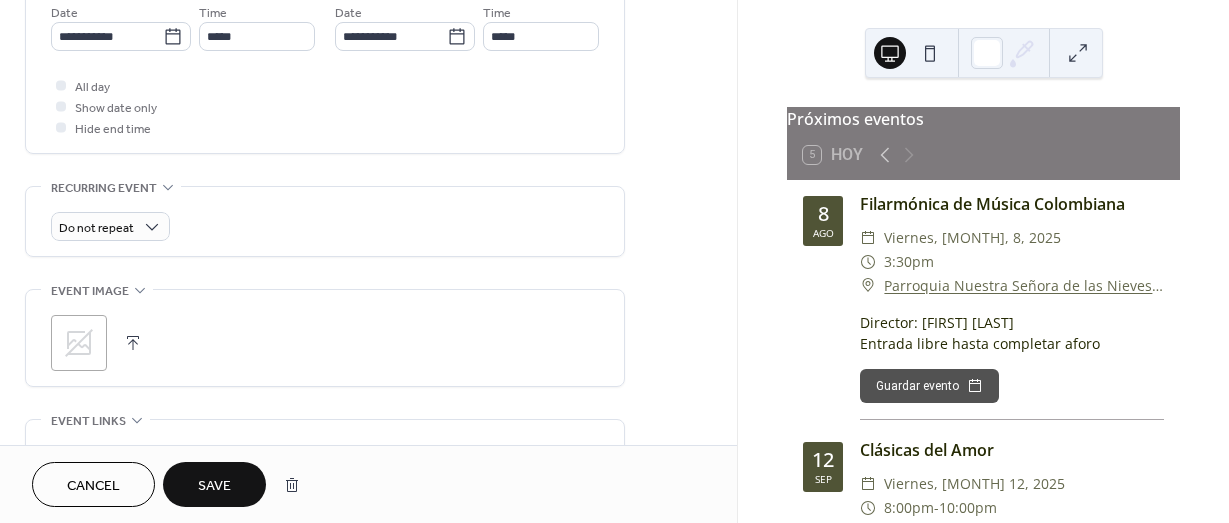 scroll, scrollTop: 1041, scrollLeft: 0, axis: vertical 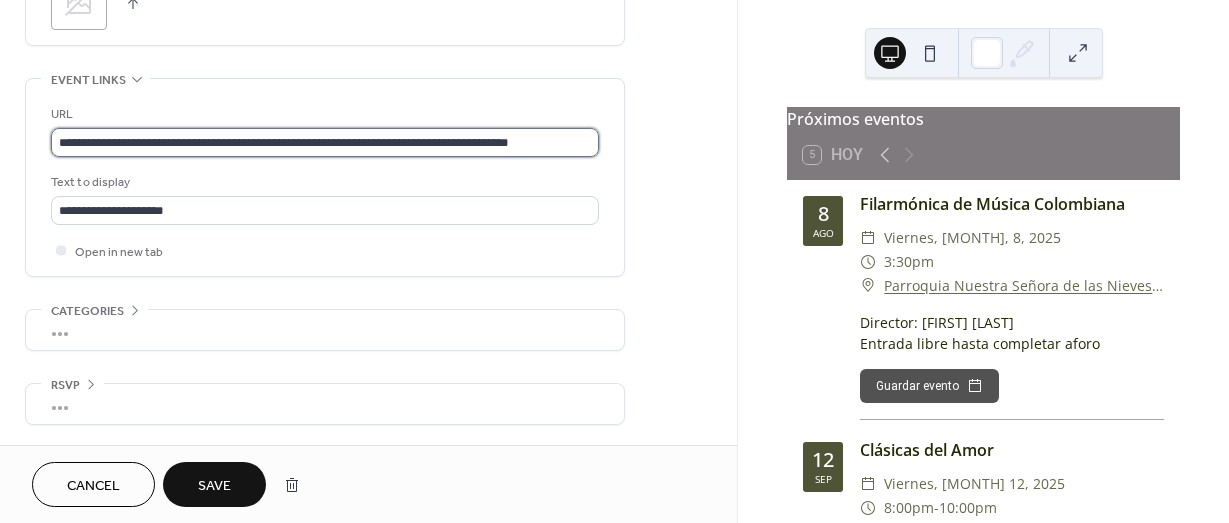 click on "**********" at bounding box center [325, 142] 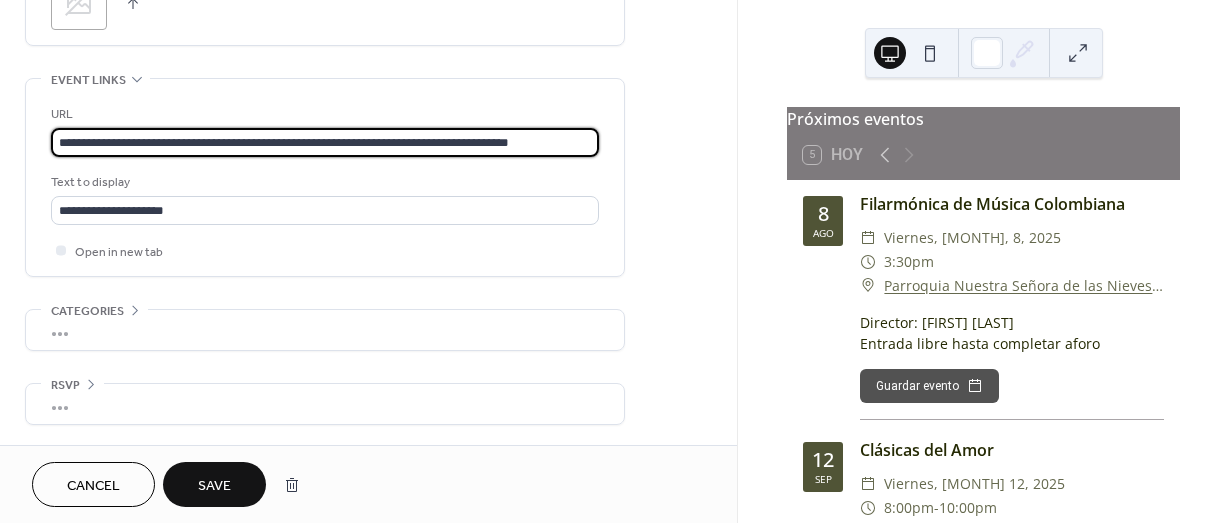click on "**********" at bounding box center [325, 142] 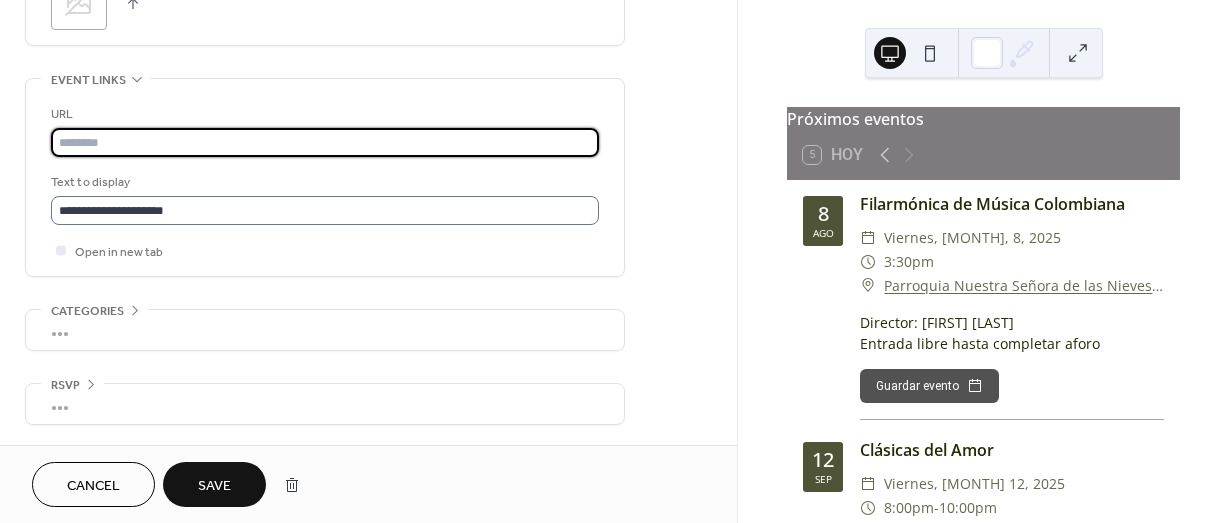 type 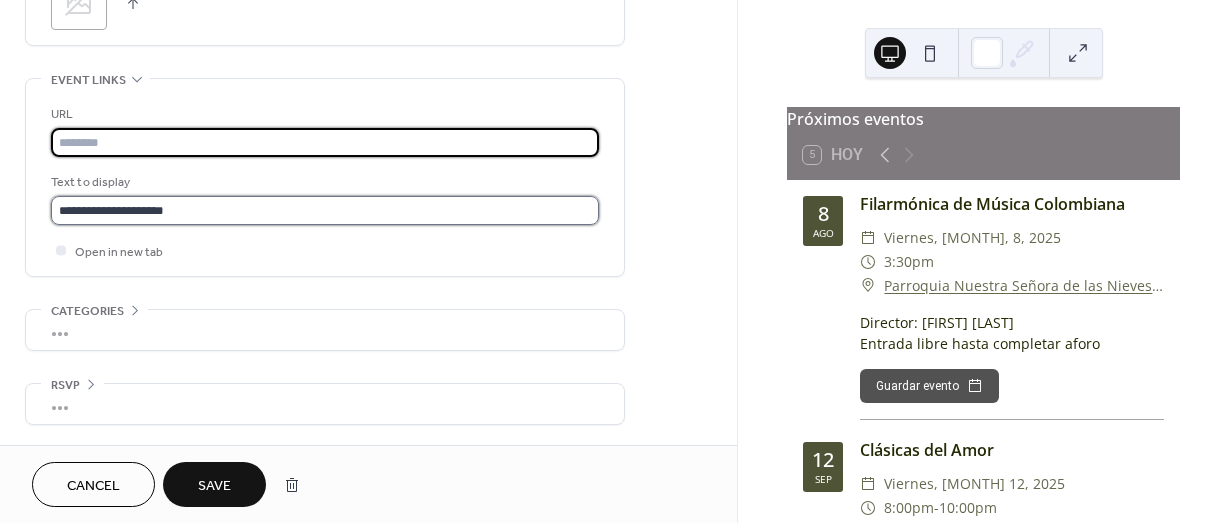 click on "**********" at bounding box center (325, 210) 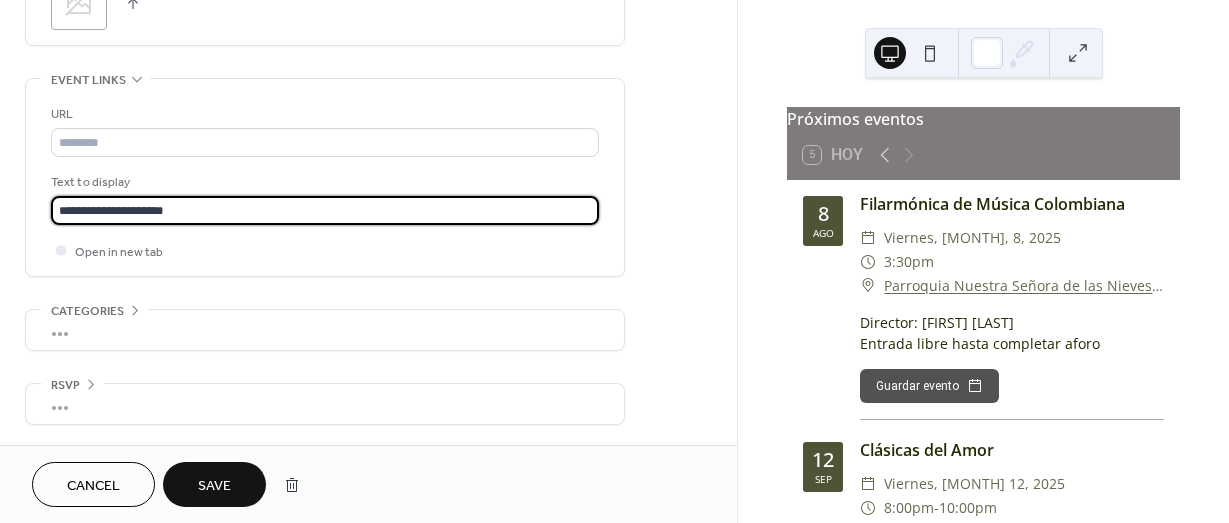 click on "**********" at bounding box center [325, 210] 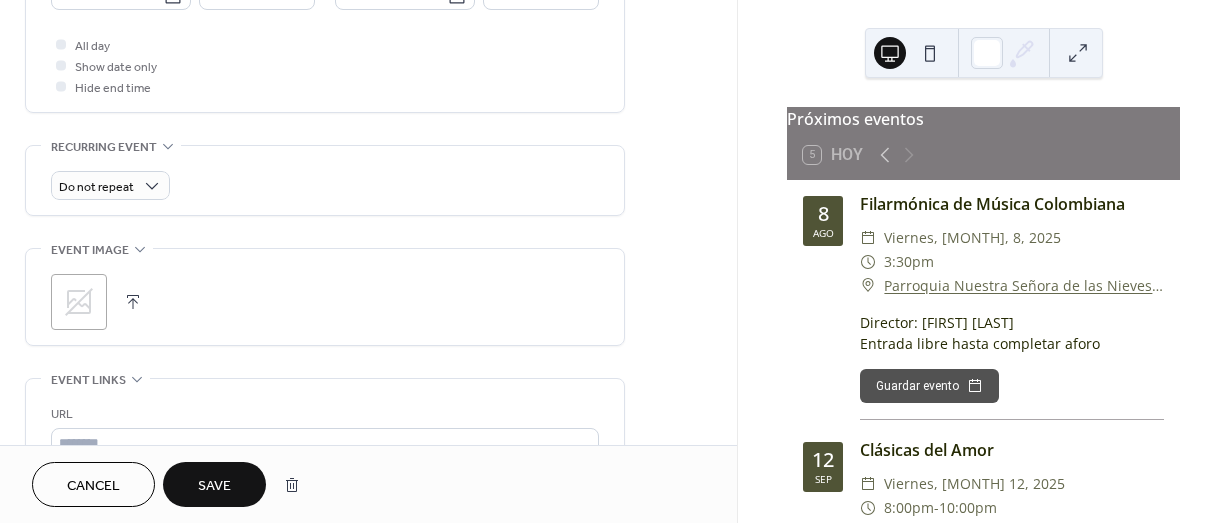 scroll, scrollTop: 441, scrollLeft: 0, axis: vertical 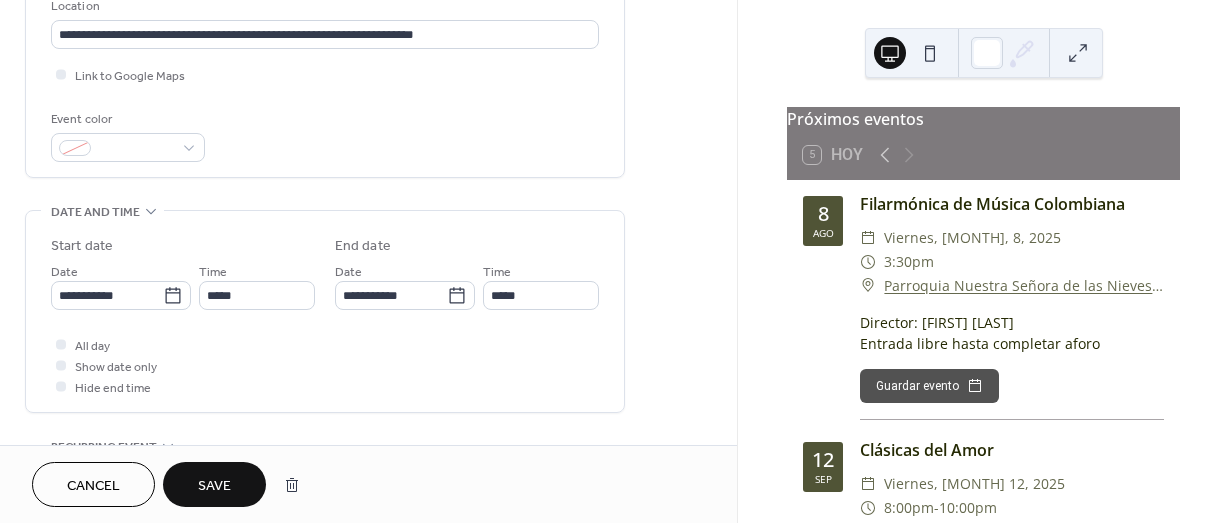 type 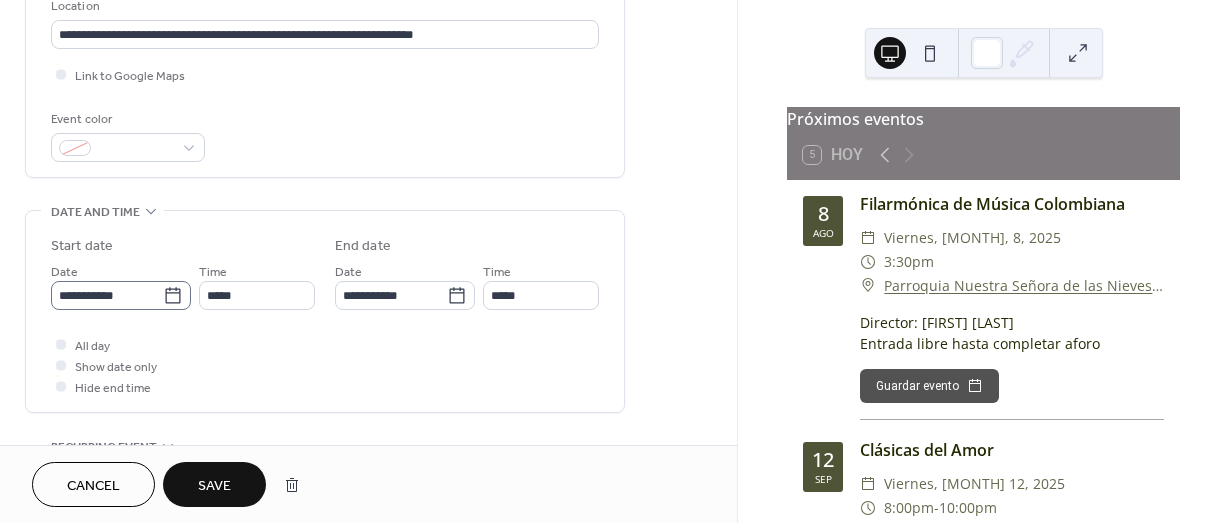 click 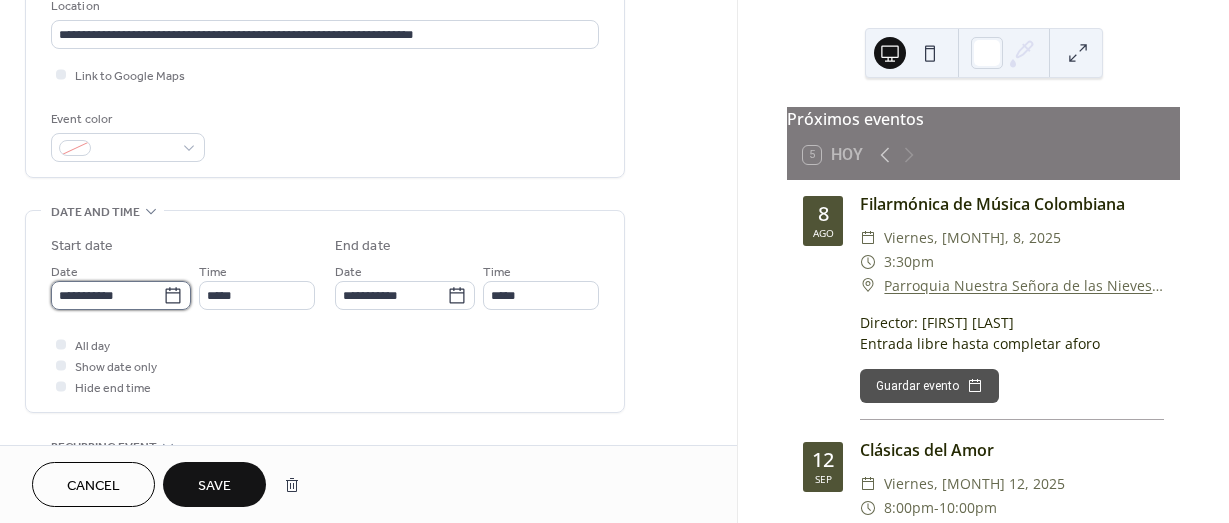 click on "**********" at bounding box center [107, 295] 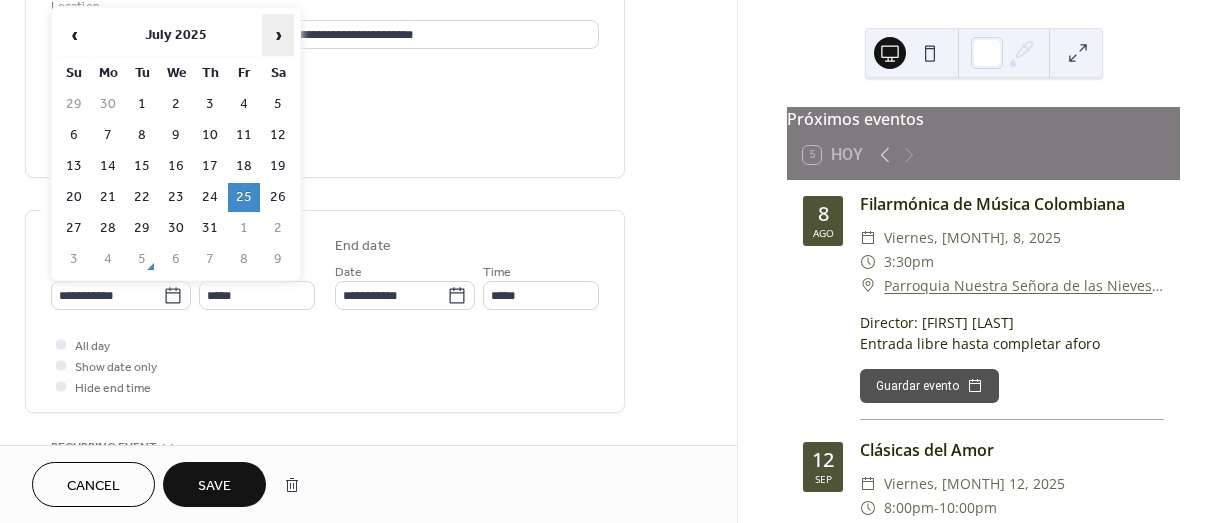 click on "›" at bounding box center (278, 35) 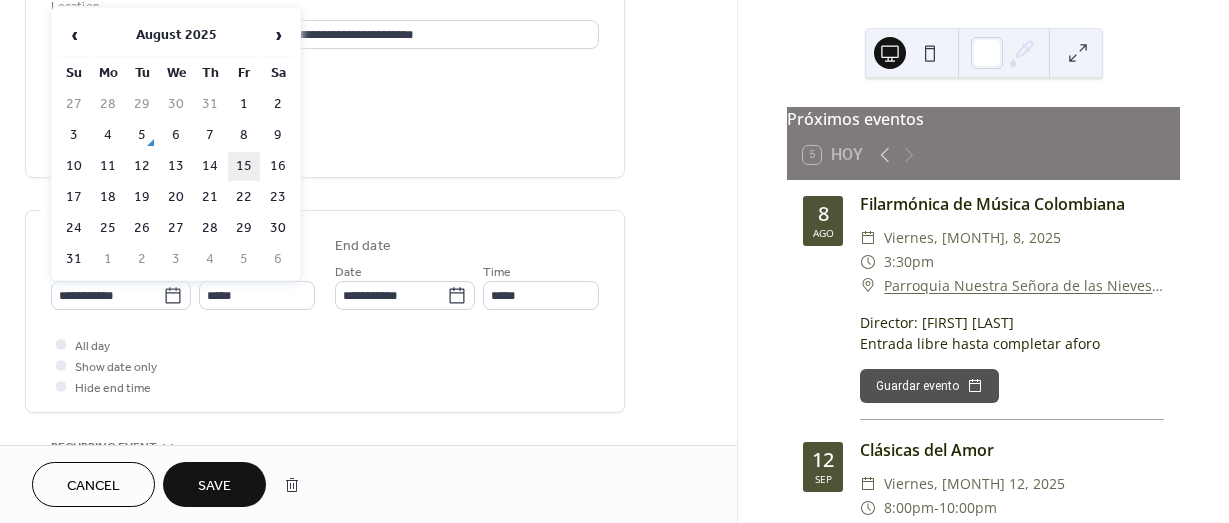 click on "15" at bounding box center (244, 166) 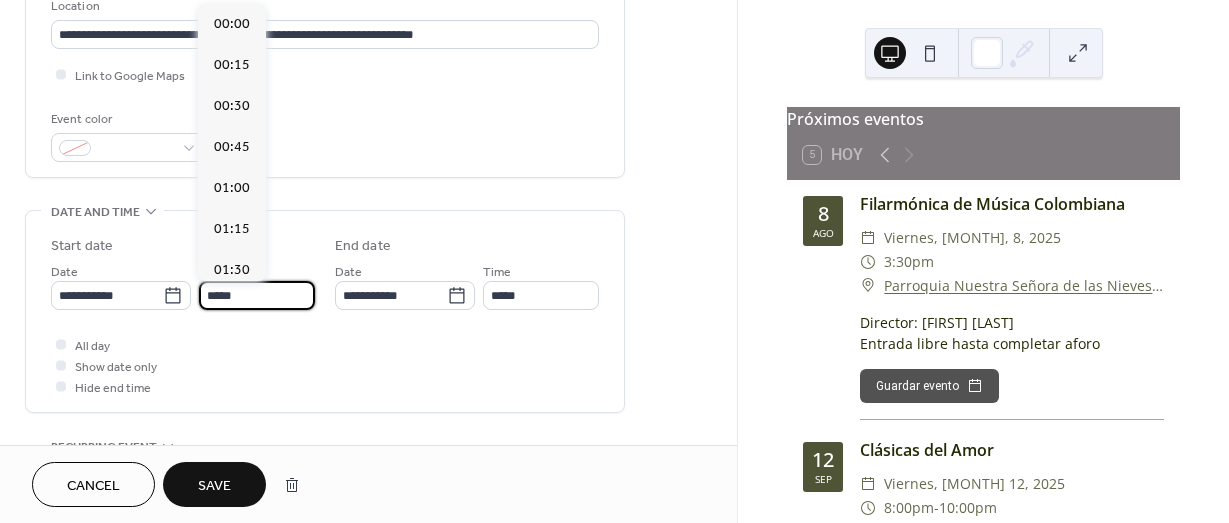 click on "*****" at bounding box center [257, 295] 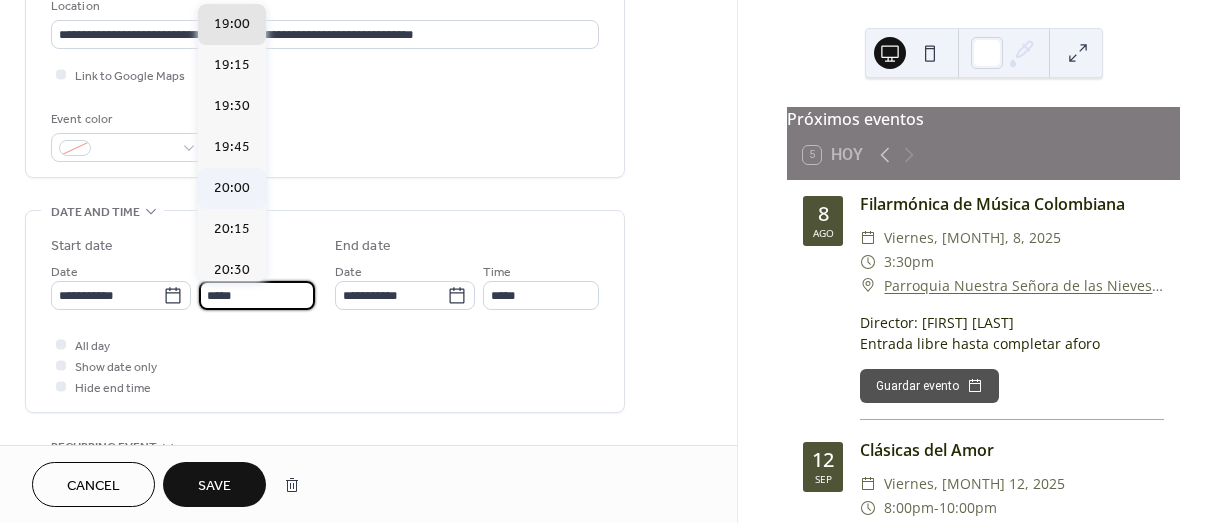 scroll, scrollTop: 2916, scrollLeft: 0, axis: vertical 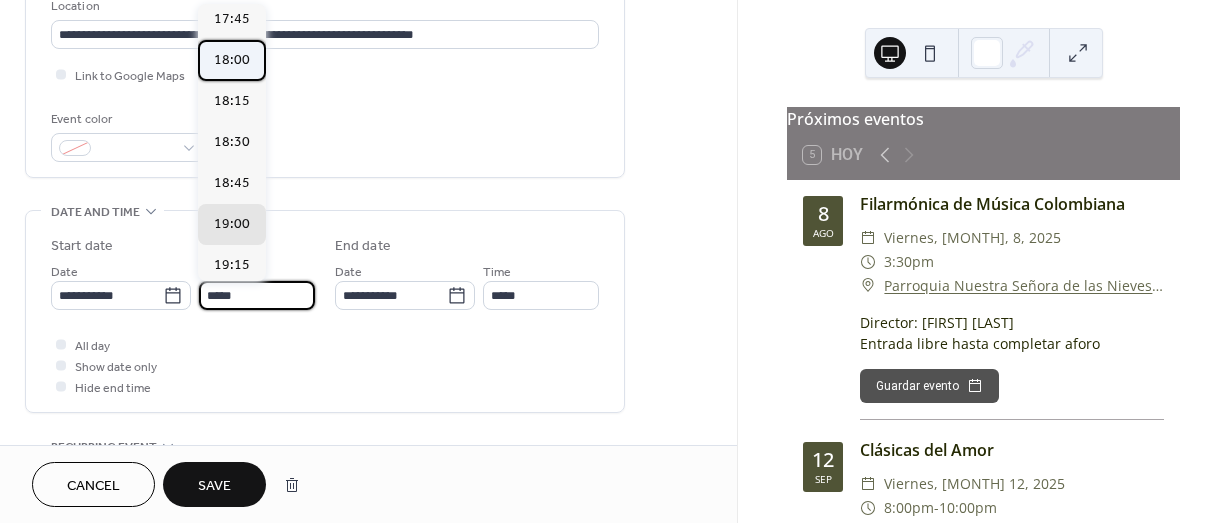 click on "18:00" at bounding box center [232, 60] 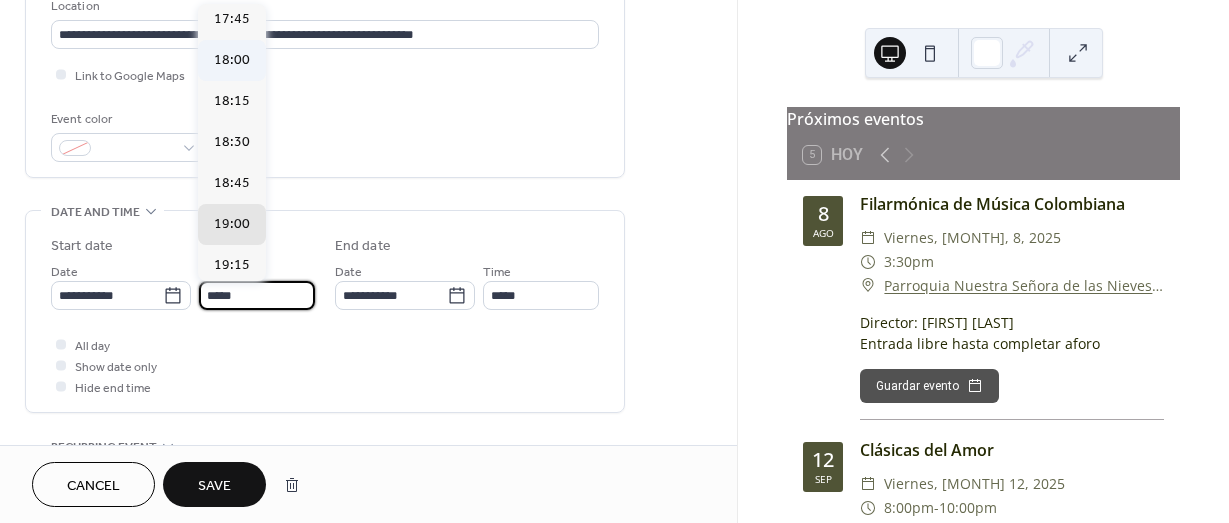 type on "*****" 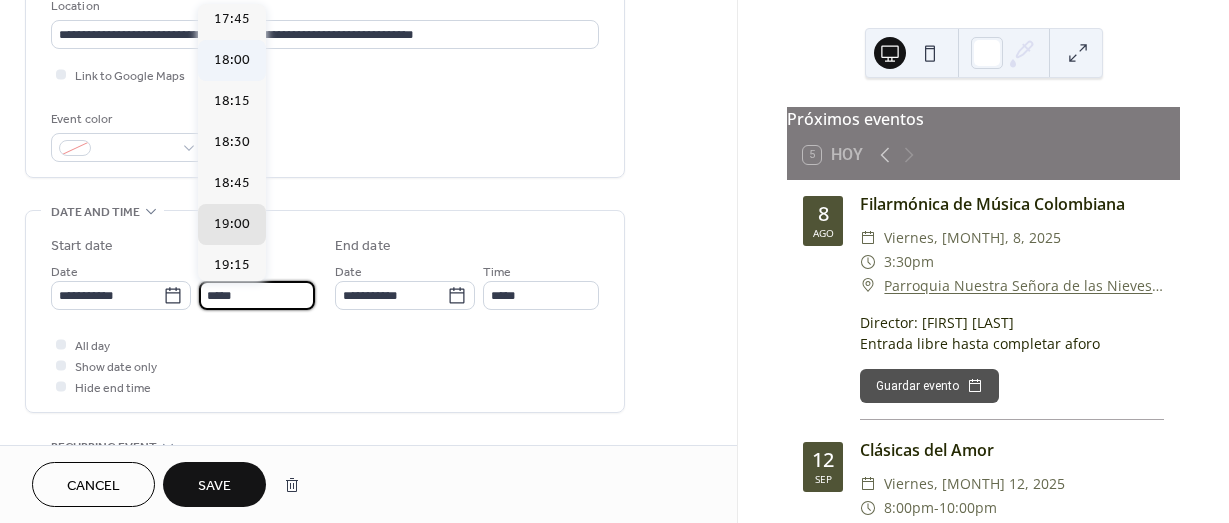 type on "*****" 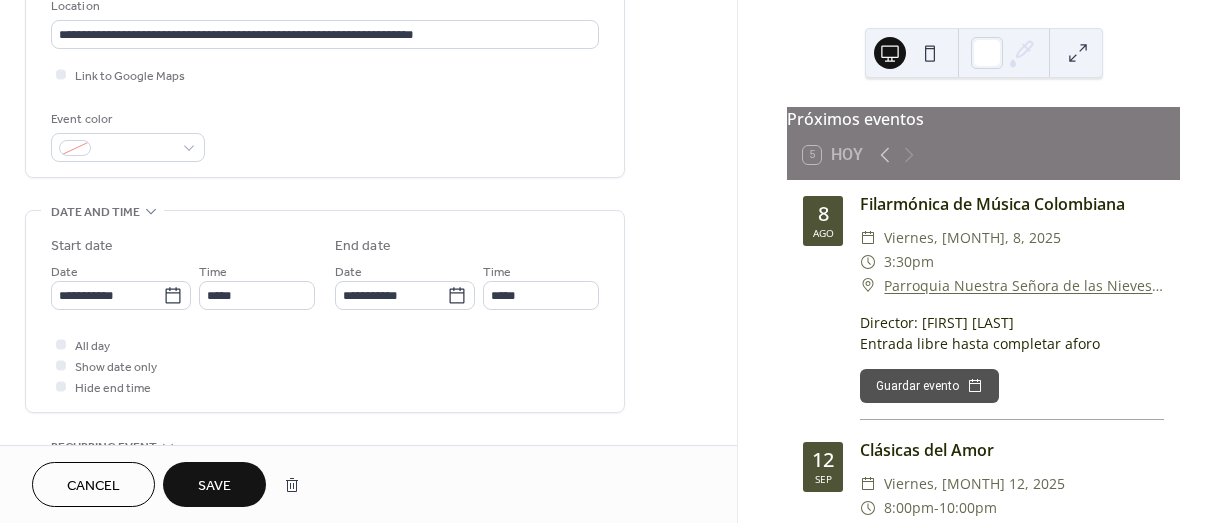 click on "All day Show date only Hide end time" at bounding box center (325, 365) 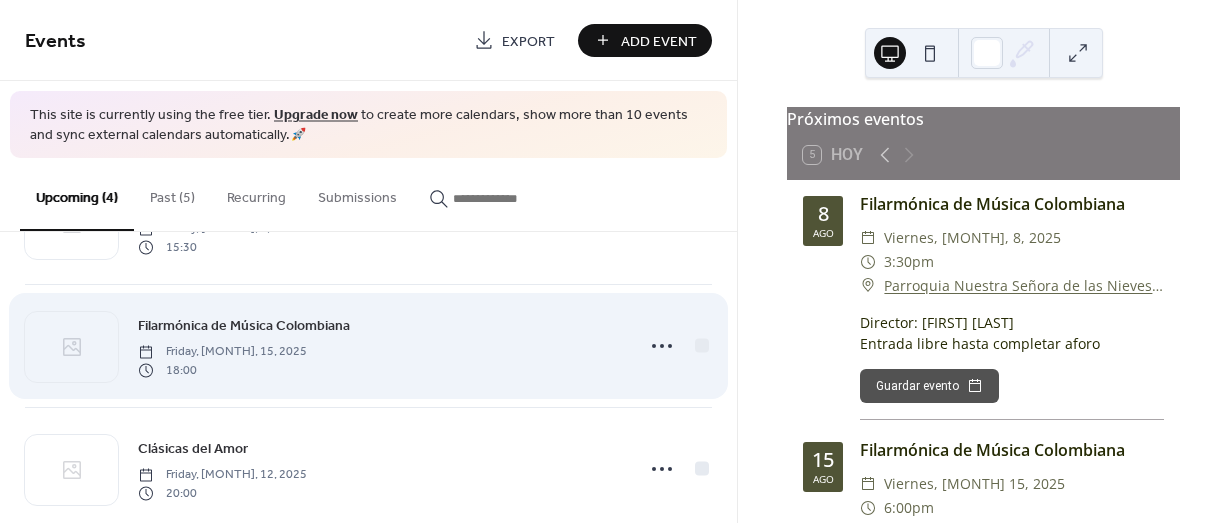 scroll, scrollTop: 0, scrollLeft: 0, axis: both 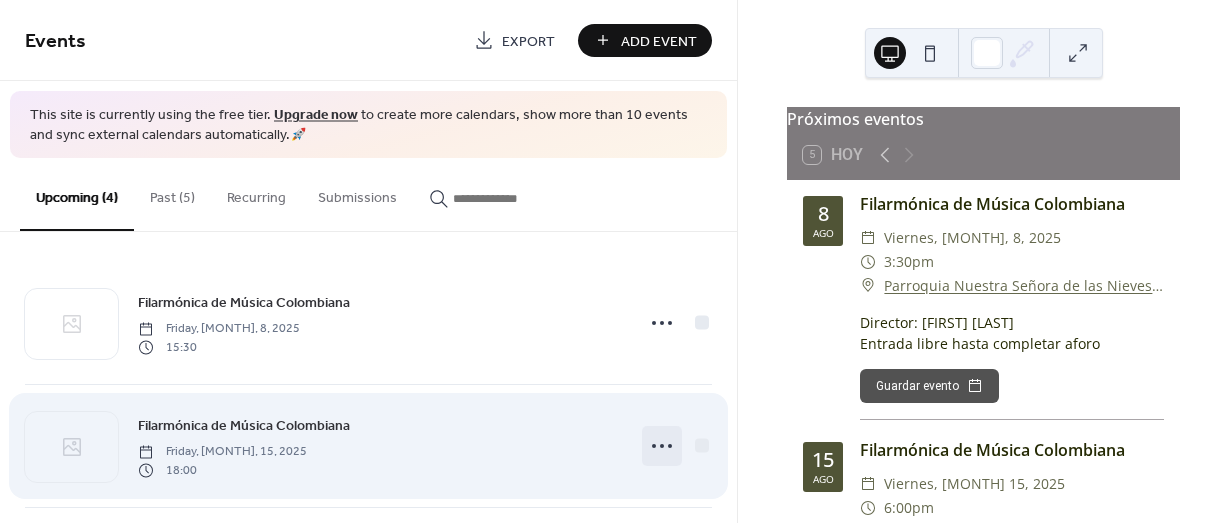 click 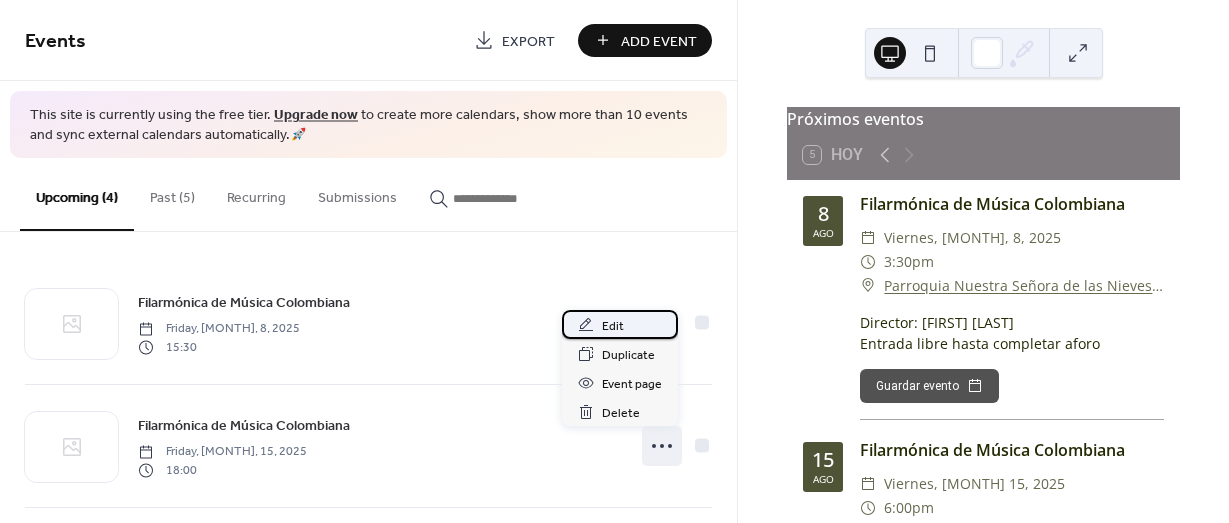 click on "Edit" at bounding box center [620, 324] 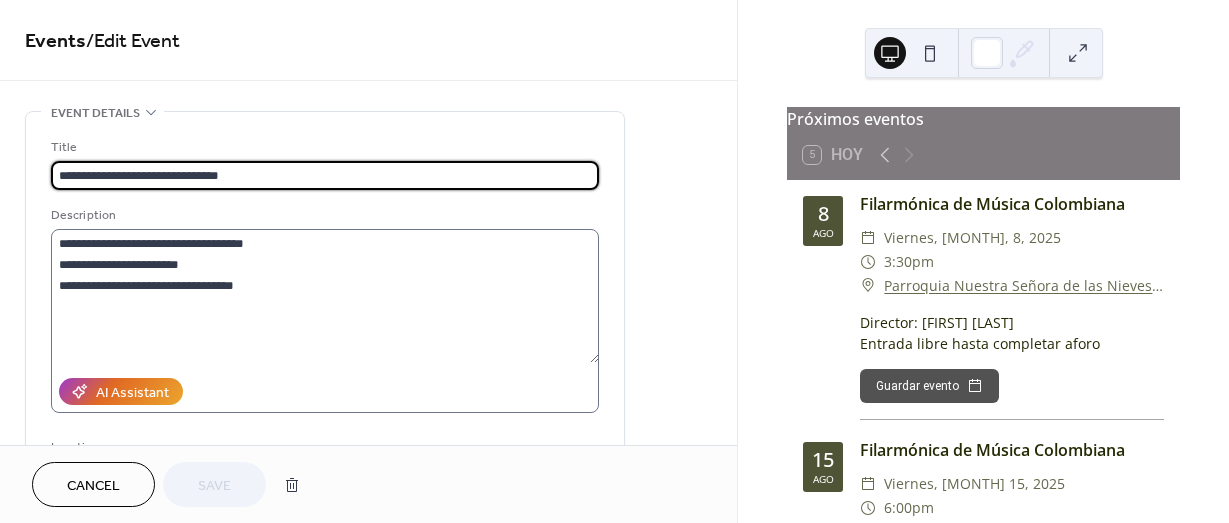scroll, scrollTop: 200, scrollLeft: 0, axis: vertical 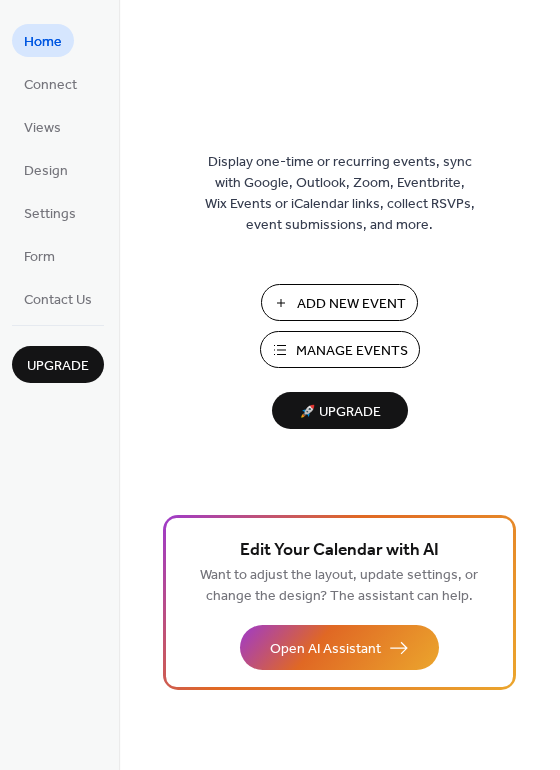 click on "Manage Events" at bounding box center (352, 351) 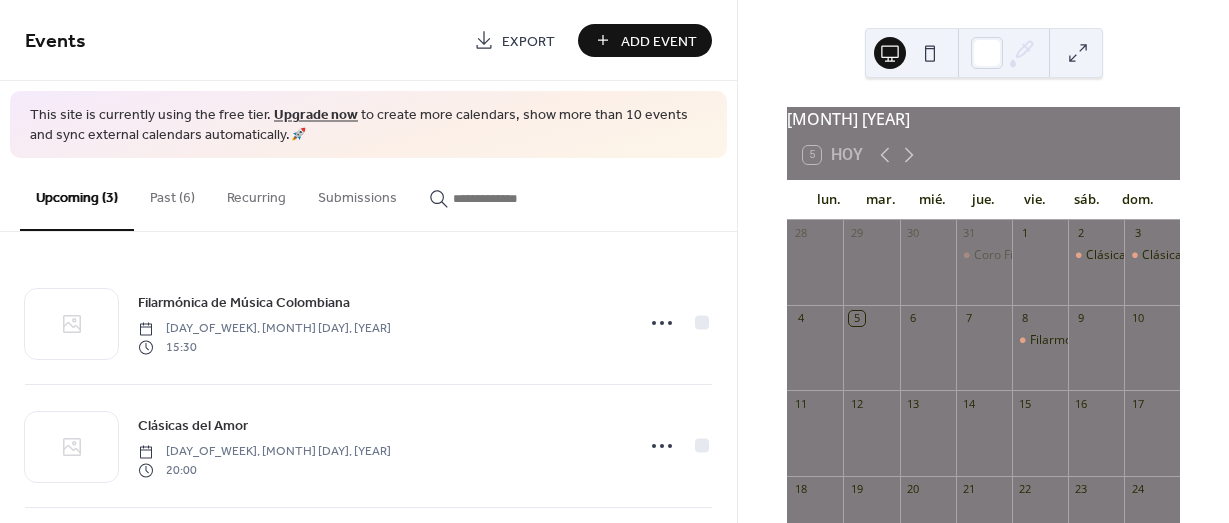 scroll, scrollTop: 0, scrollLeft: 0, axis: both 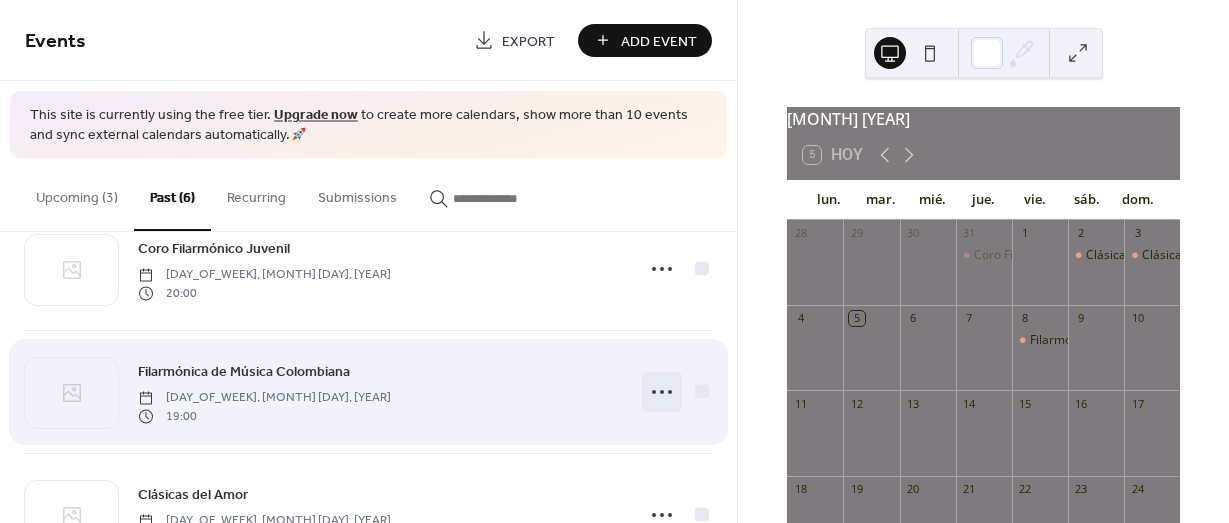 click 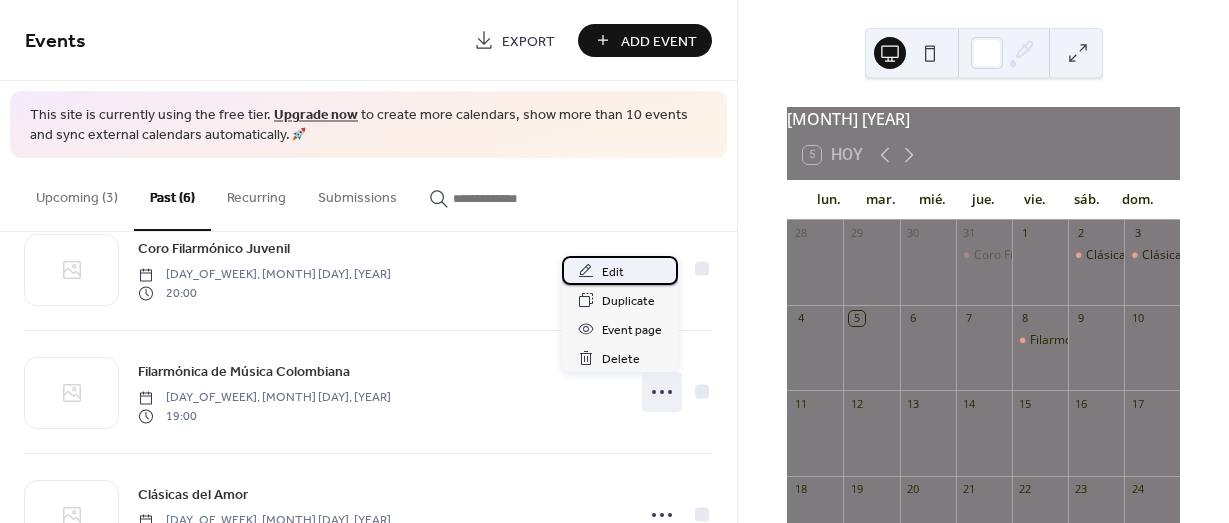 click on "Edit" at bounding box center [613, 272] 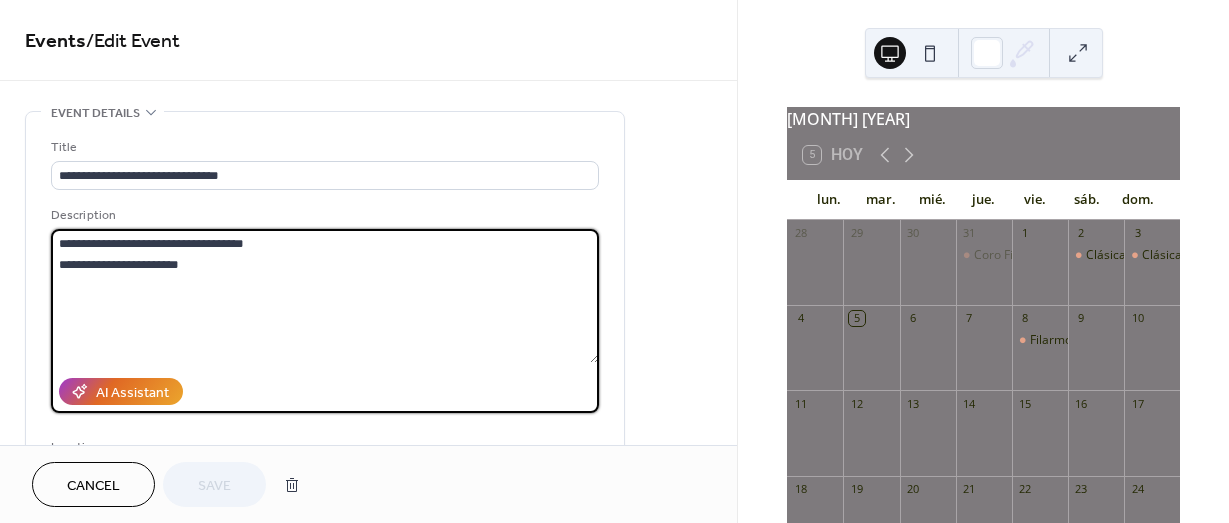 drag, startPoint x: 243, startPoint y: 266, endPoint x: 21, endPoint y: 214, distance: 228.00877 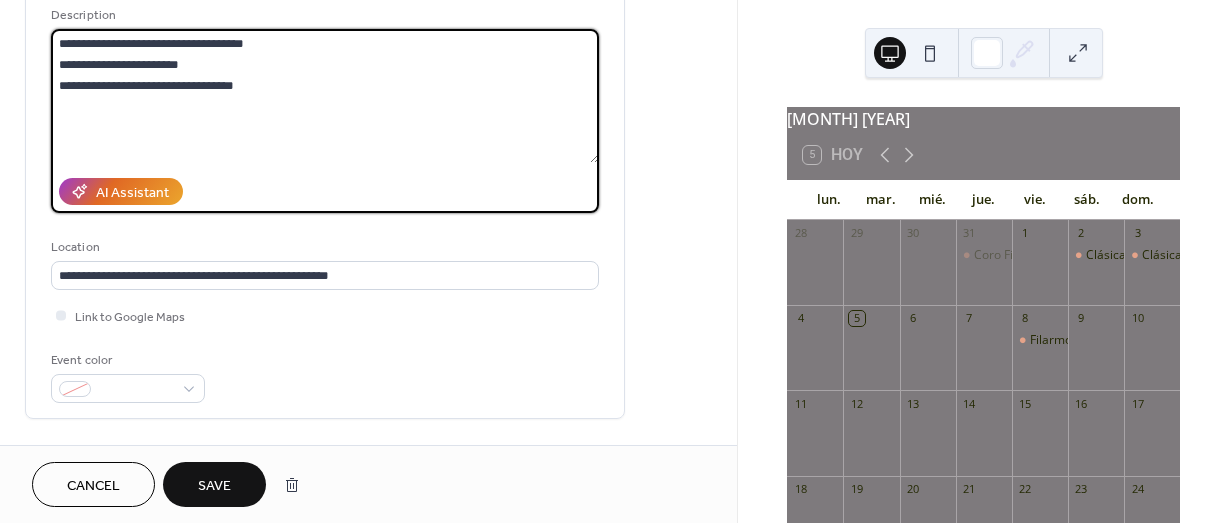 scroll, scrollTop: 300, scrollLeft: 0, axis: vertical 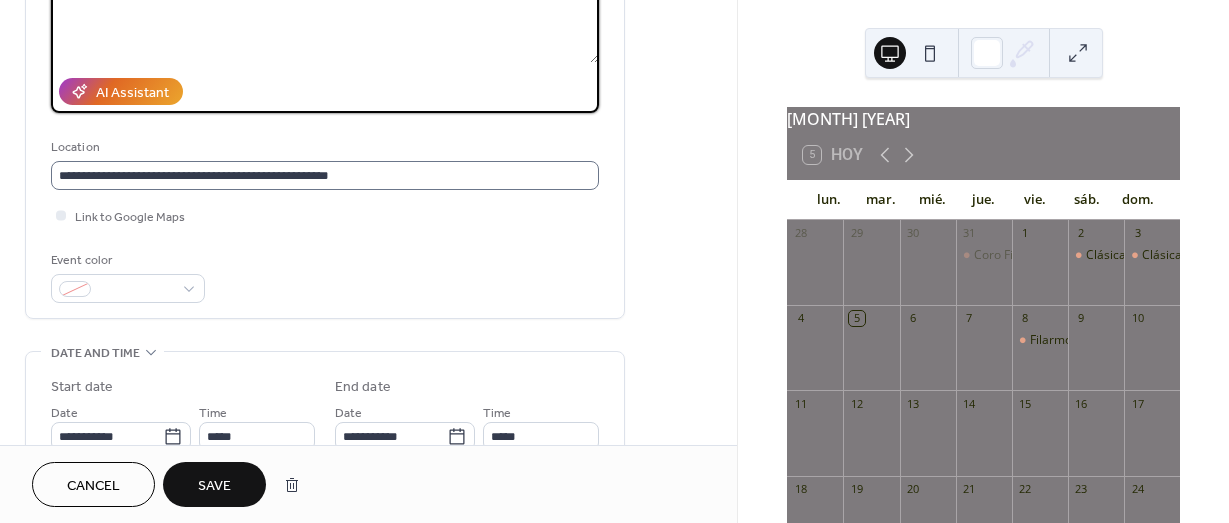 type on "**********" 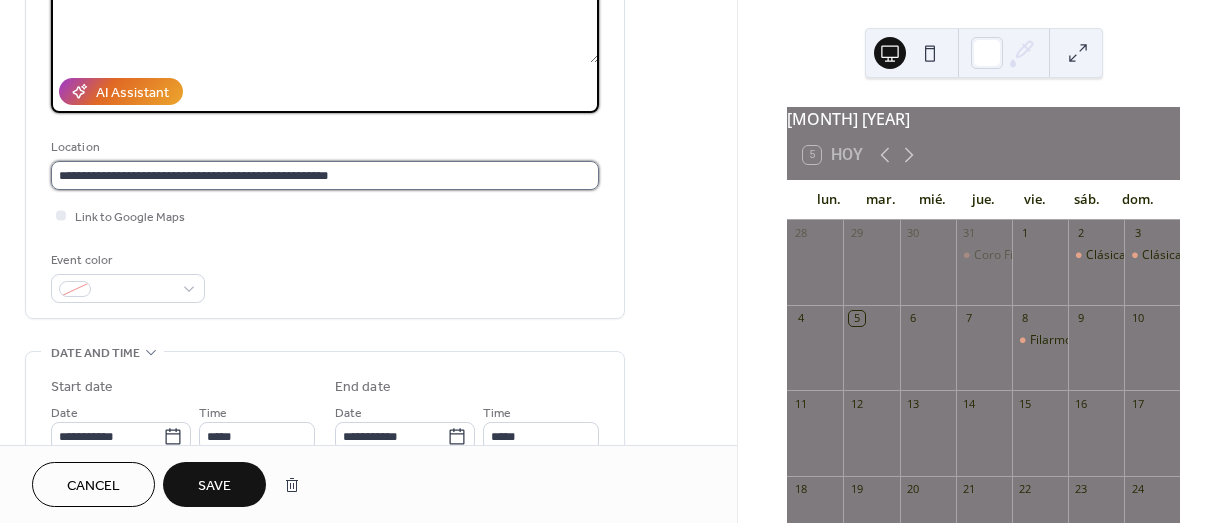 click on "**********" at bounding box center (325, 175) 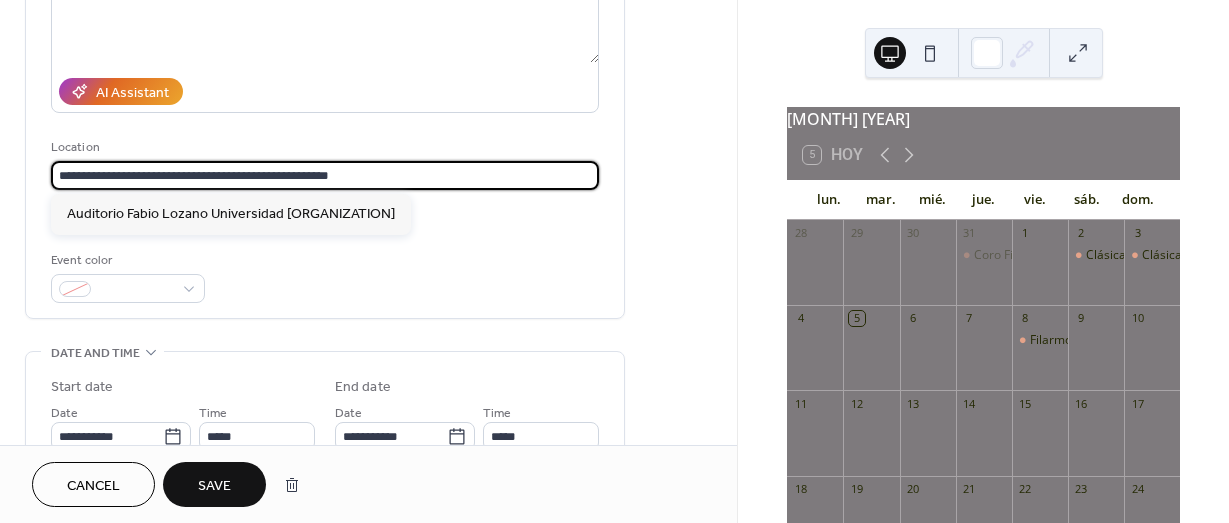 drag, startPoint x: 350, startPoint y: 171, endPoint x: 23, endPoint y: 168, distance: 327.01376 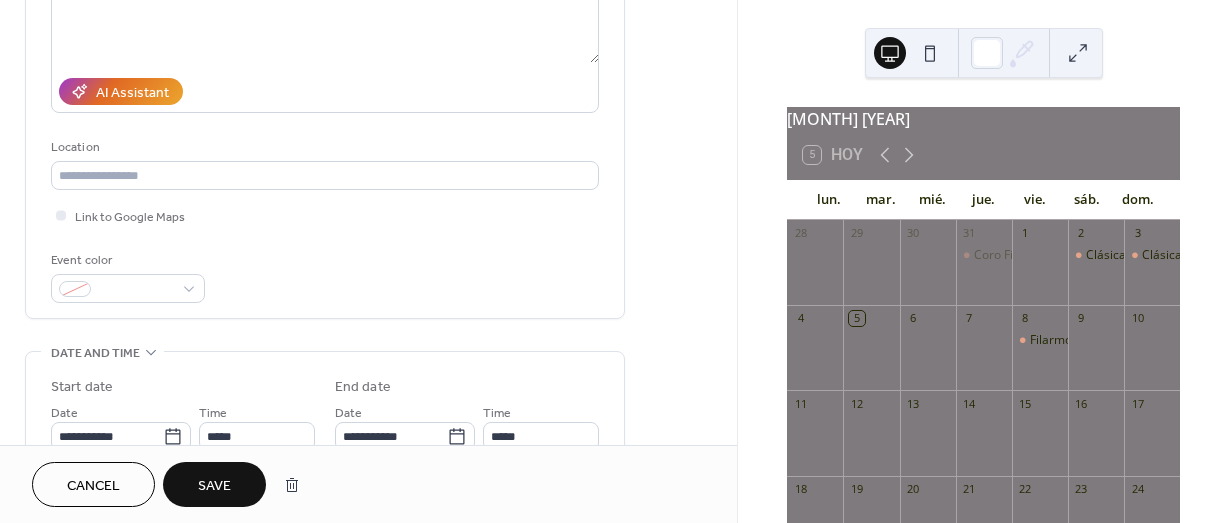 click on "**********" at bounding box center [368, 498] 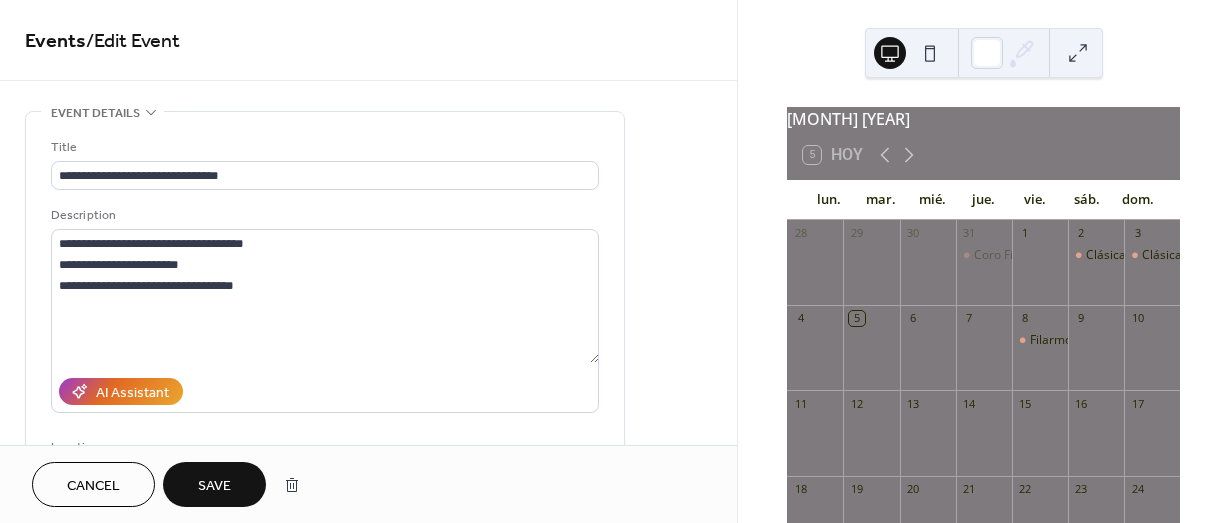 scroll, scrollTop: 300, scrollLeft: 0, axis: vertical 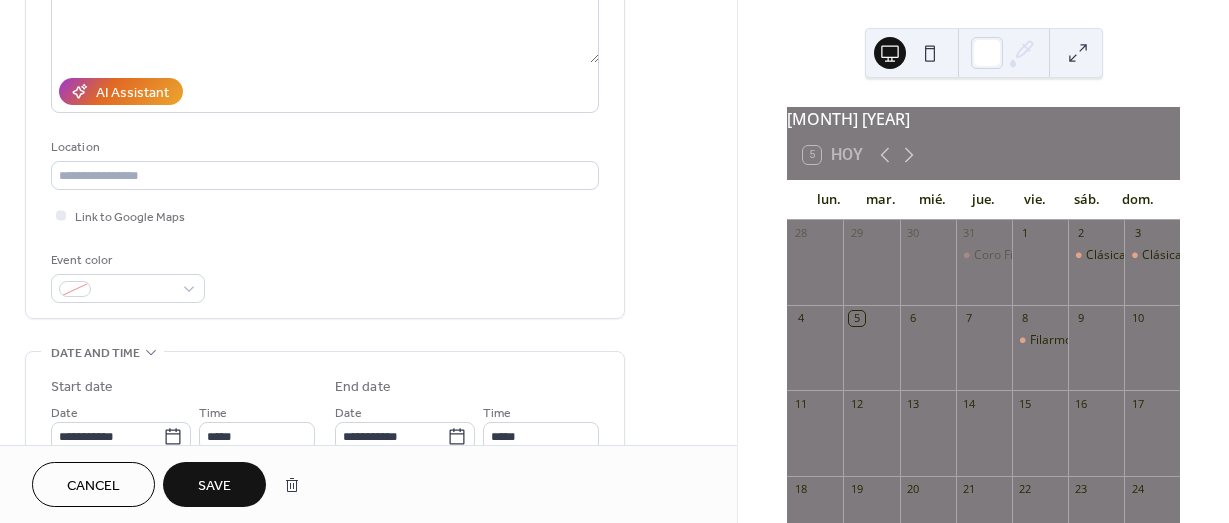 click on "**********" at bounding box center (325, 70) 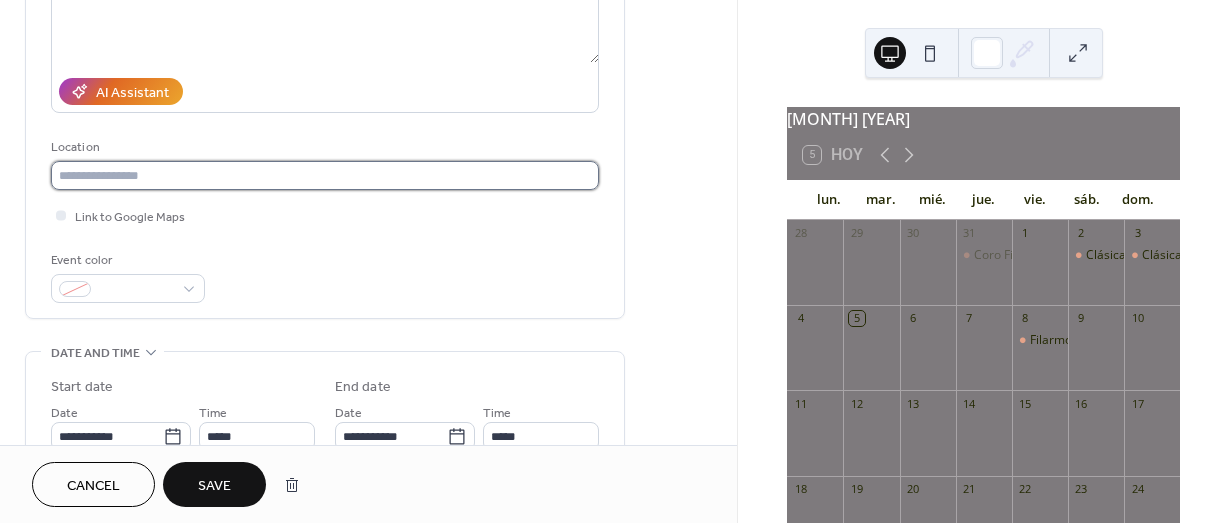 click at bounding box center [325, 175] 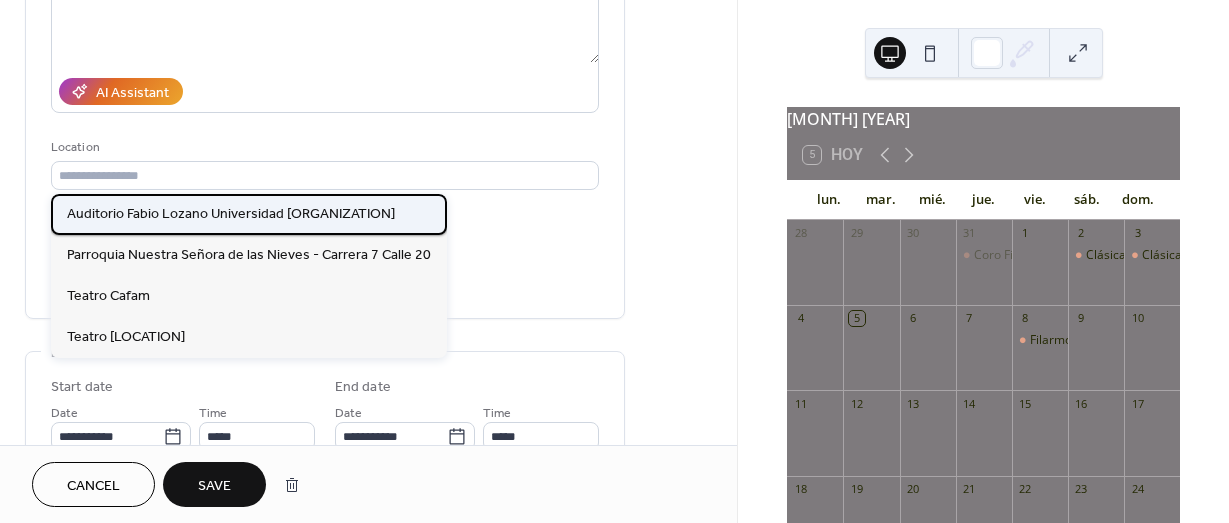 click on "Auditorio Fabio Lozano Universidad Jorge Tadeo Lozano" at bounding box center [231, 214] 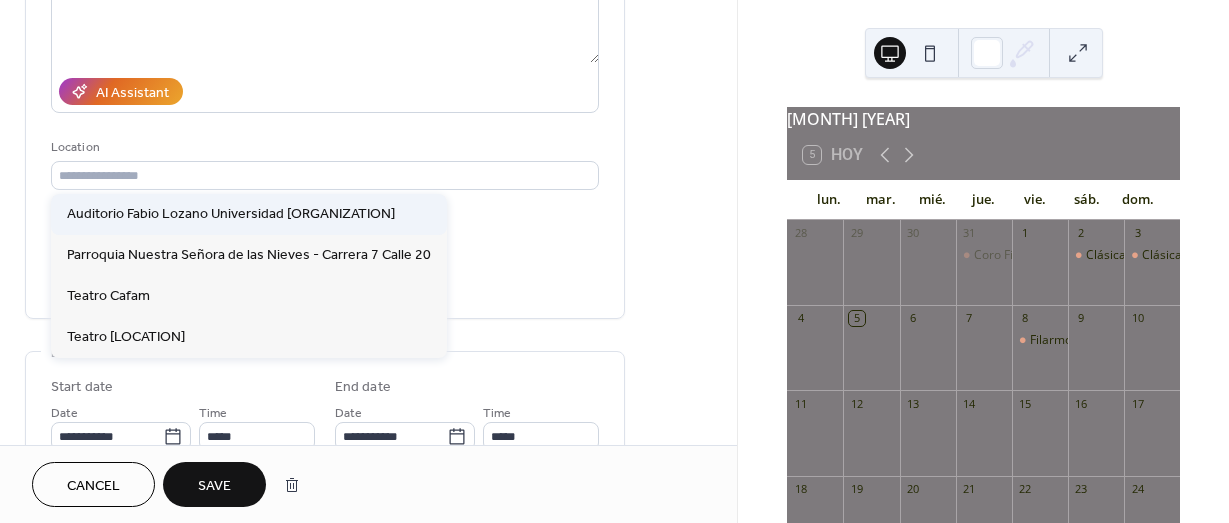 type on "**********" 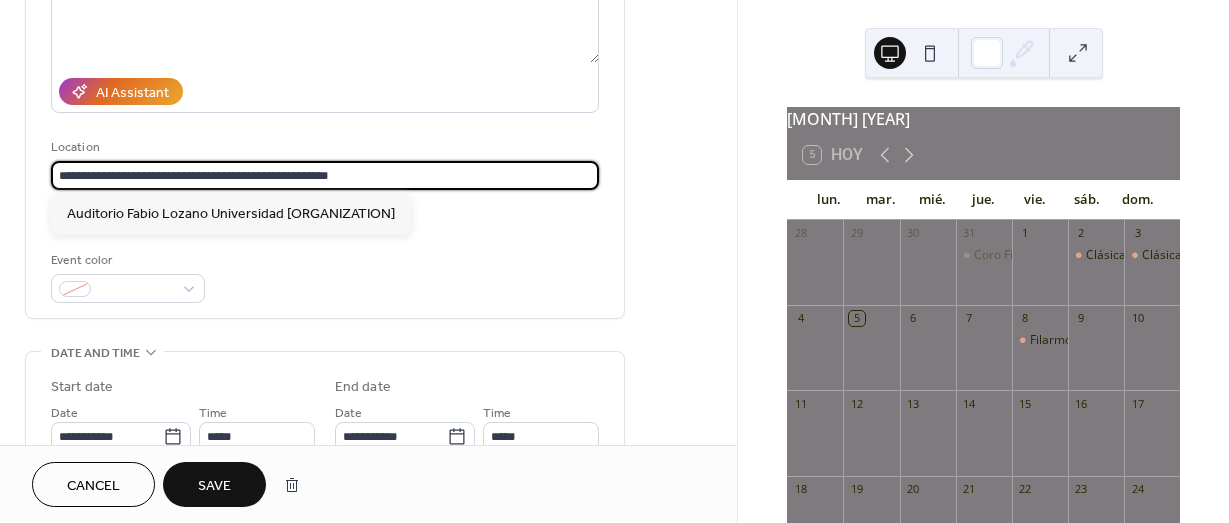 drag, startPoint x: 375, startPoint y: 185, endPoint x: 38, endPoint y: 170, distance: 337.33365 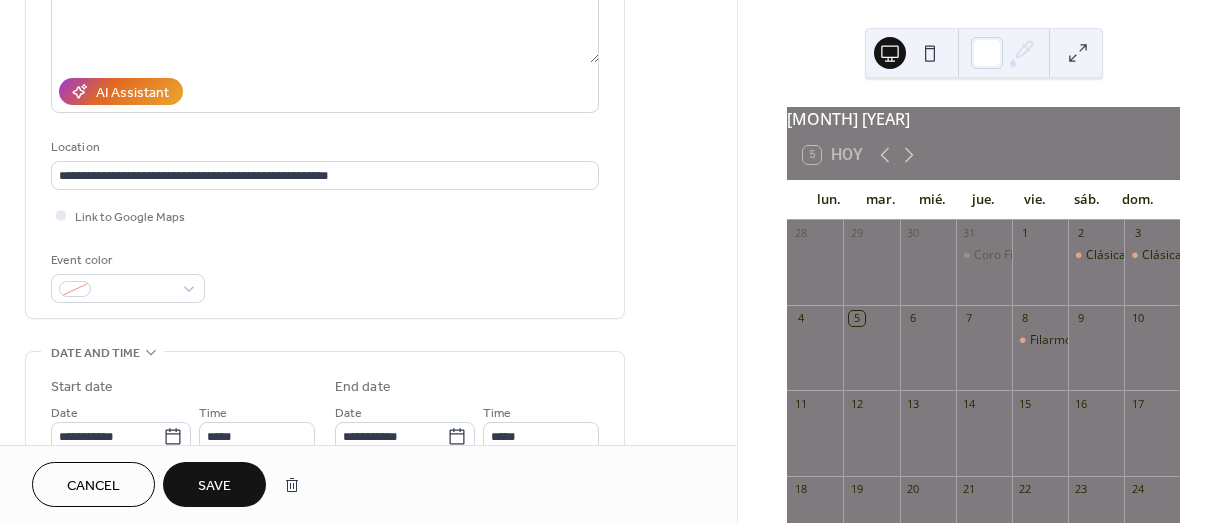 scroll, scrollTop: 500, scrollLeft: 0, axis: vertical 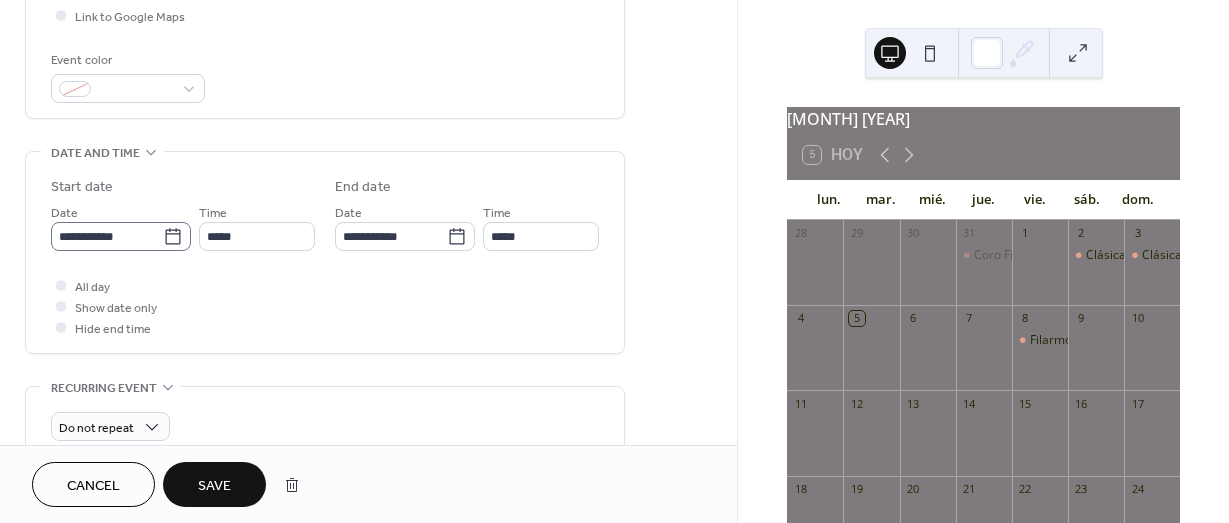 click 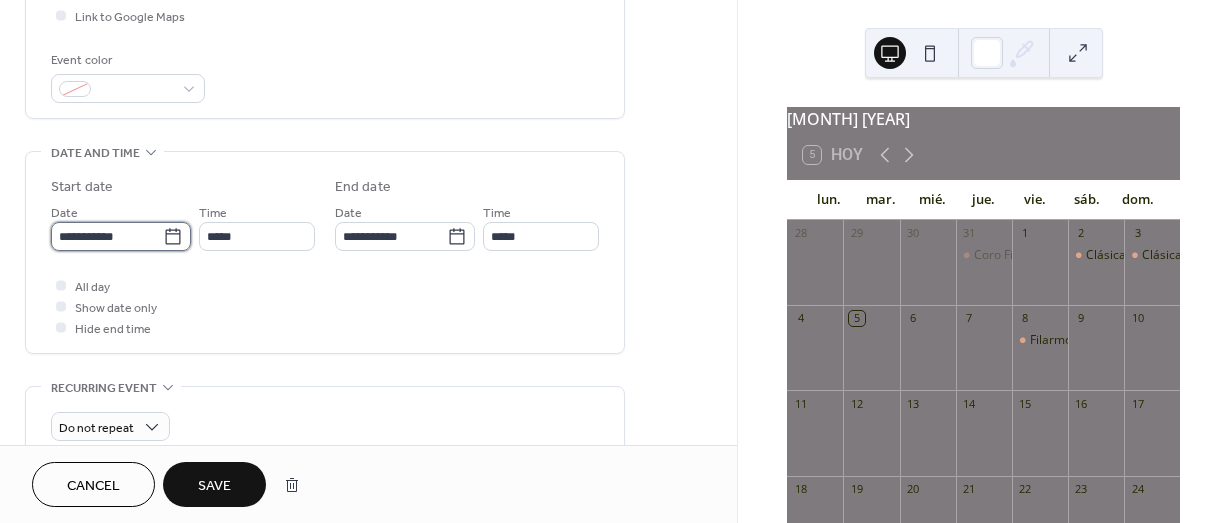 click on "**********" at bounding box center (107, 236) 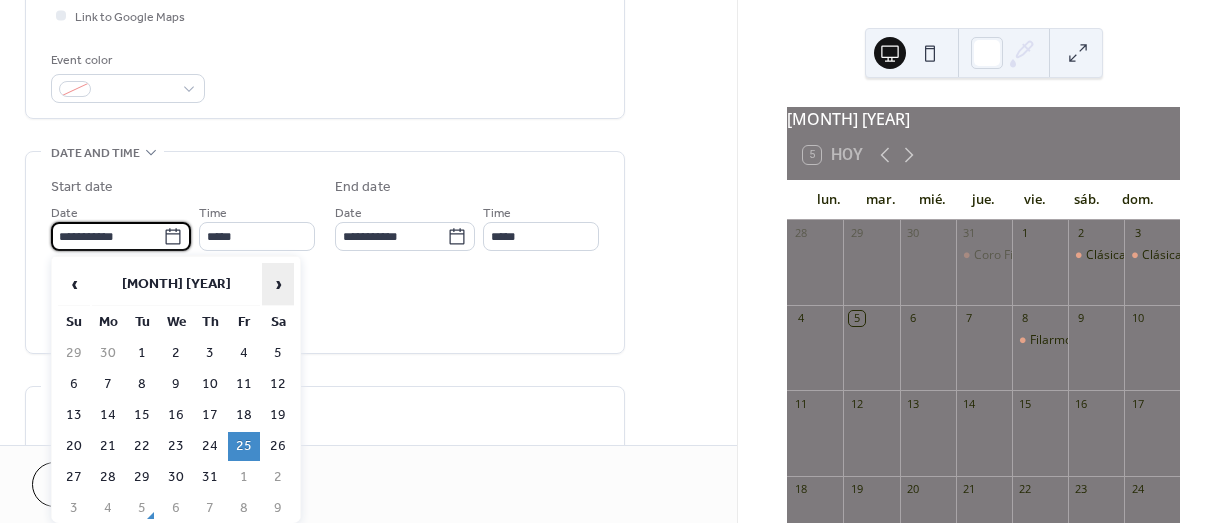 click on "›" at bounding box center (278, 284) 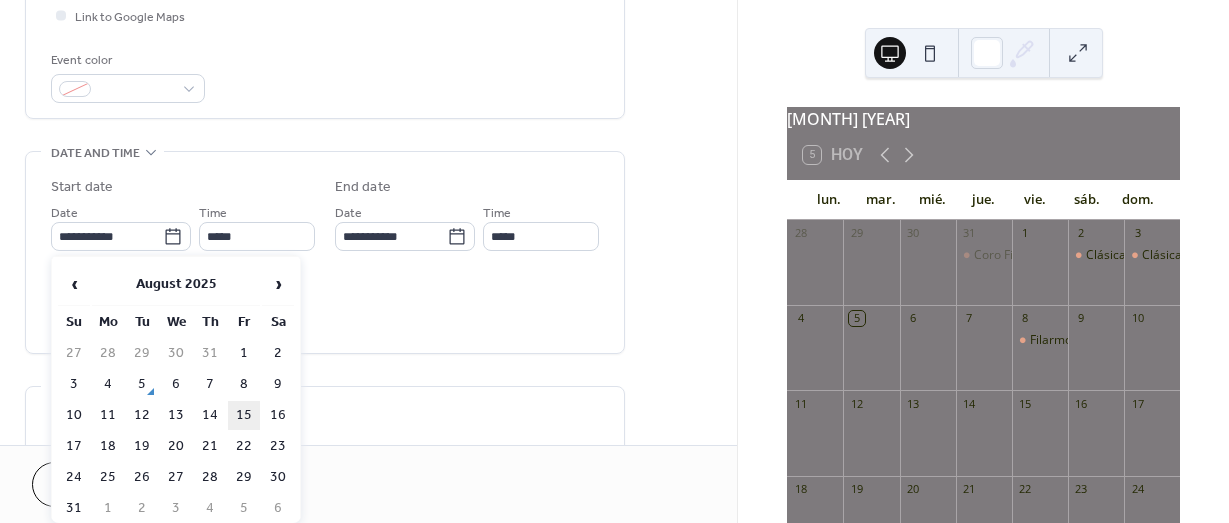 click on "15" at bounding box center [244, 415] 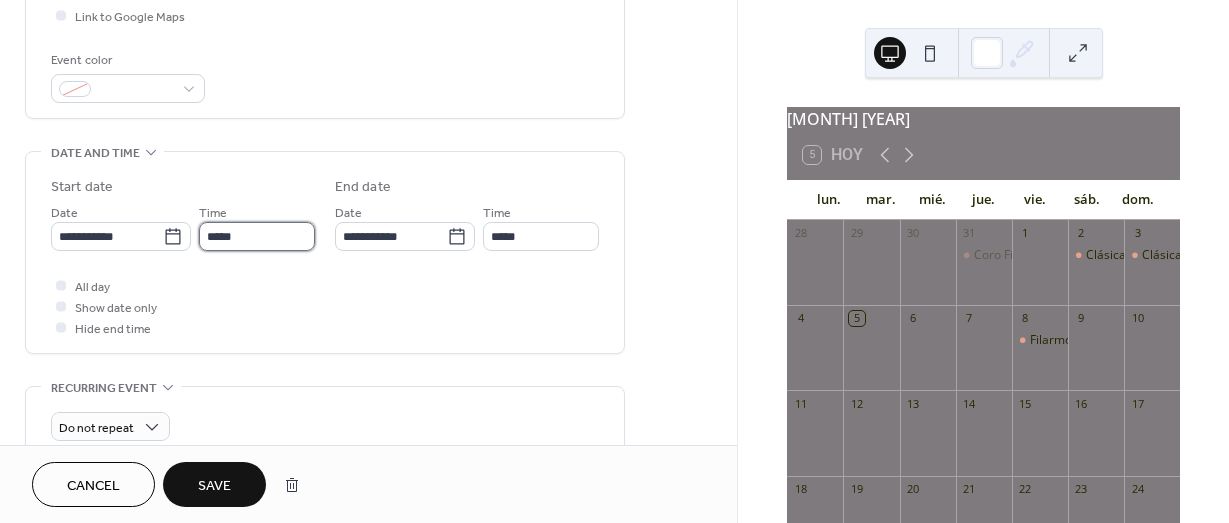 click on "*****" at bounding box center (257, 236) 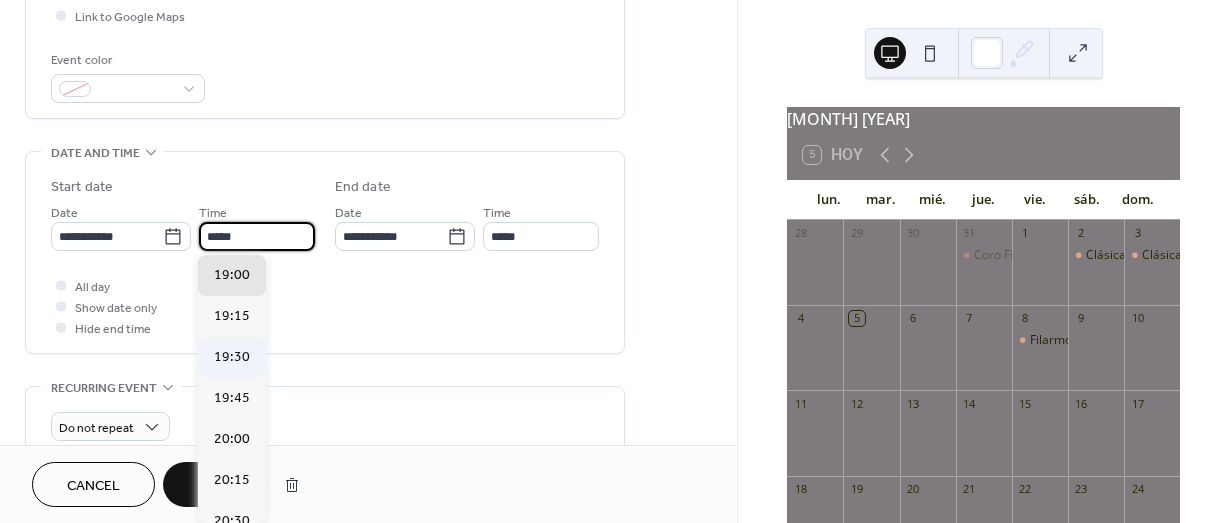 scroll, scrollTop: 2916, scrollLeft: 0, axis: vertical 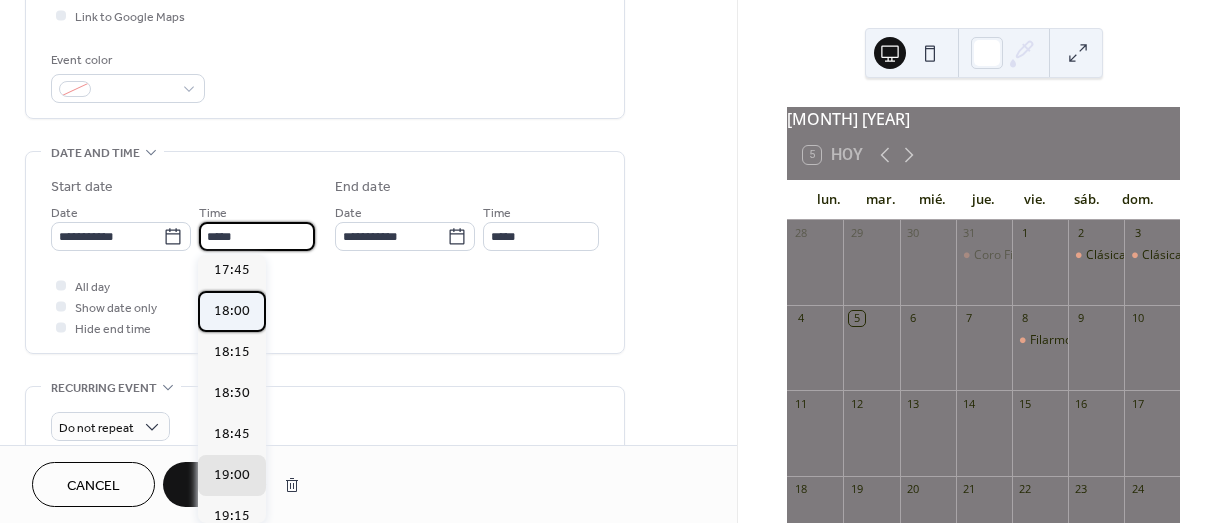 click on "18:00" at bounding box center (232, 311) 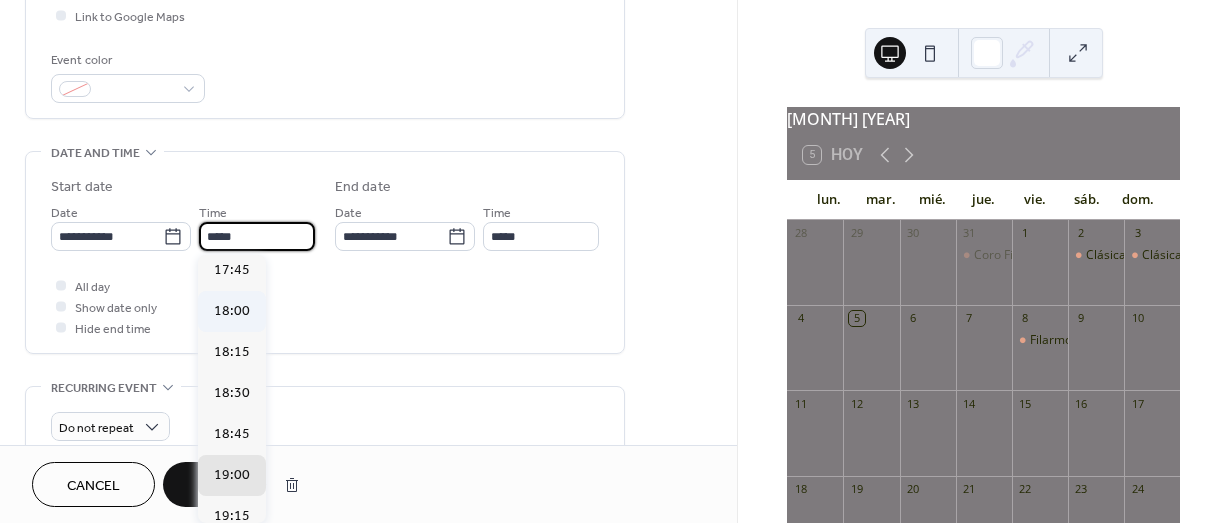 type on "*****" 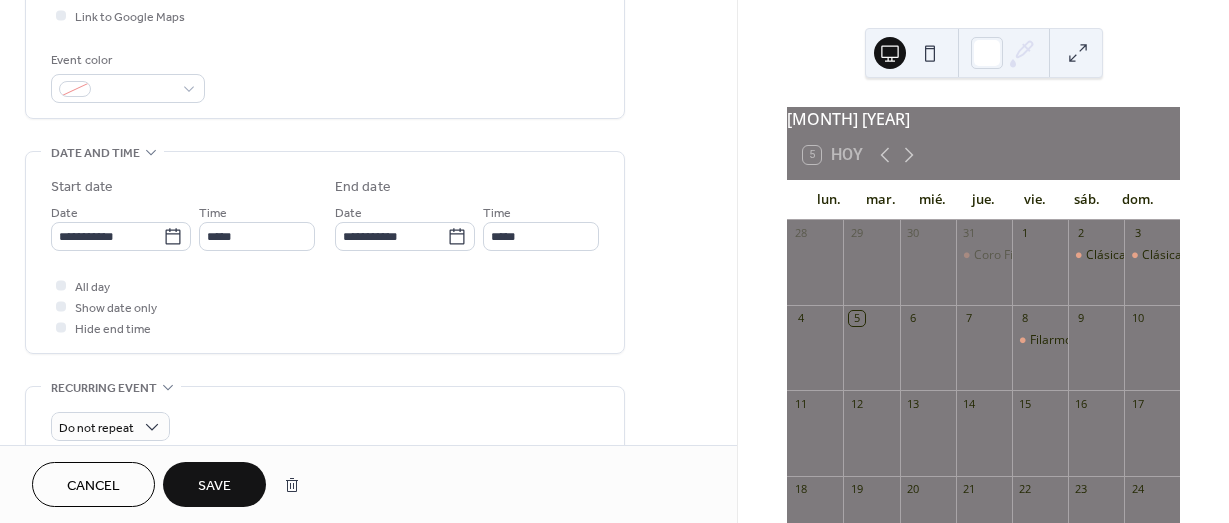 click on "All day Show date only Hide end time" at bounding box center (325, 306) 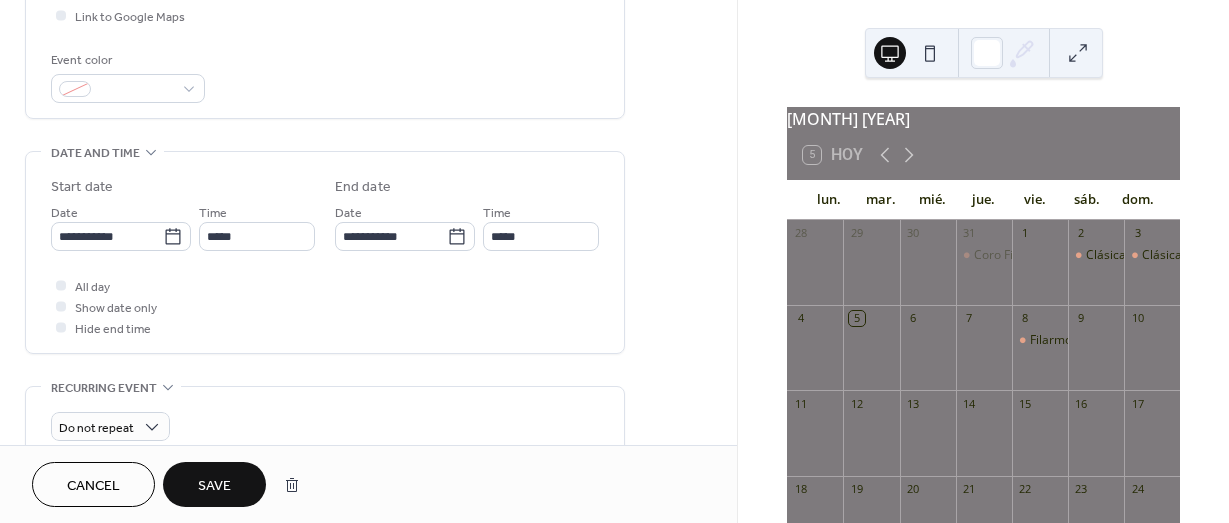 click on "Save" at bounding box center (214, 486) 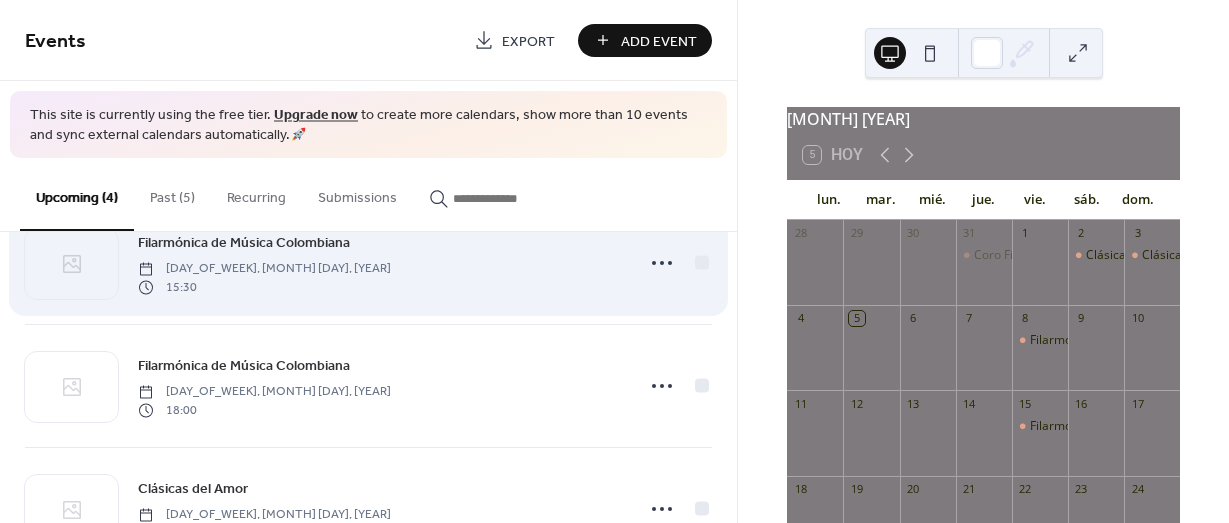 scroll, scrollTop: 0, scrollLeft: 0, axis: both 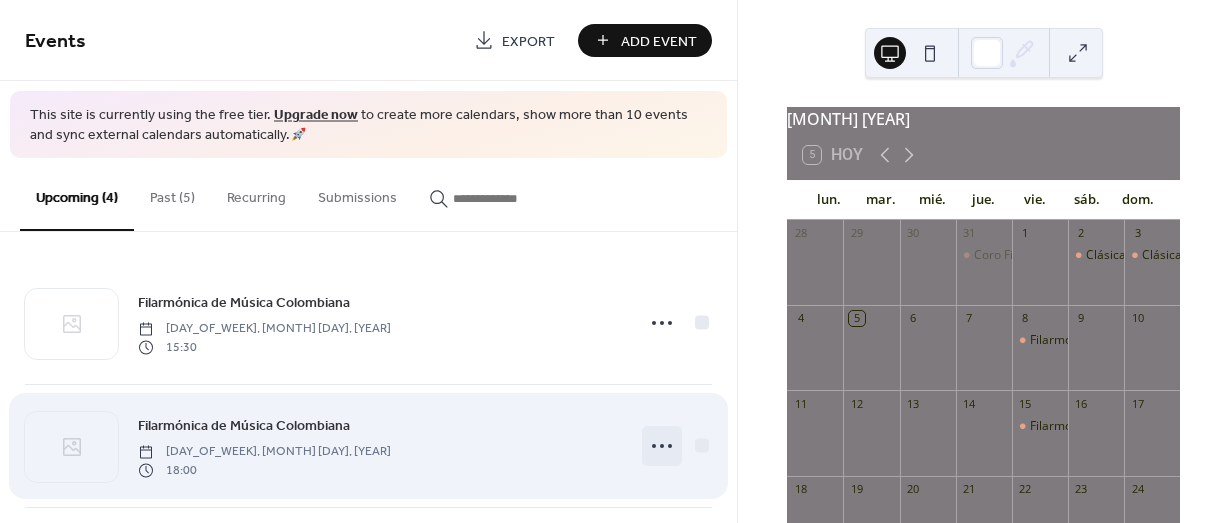 click 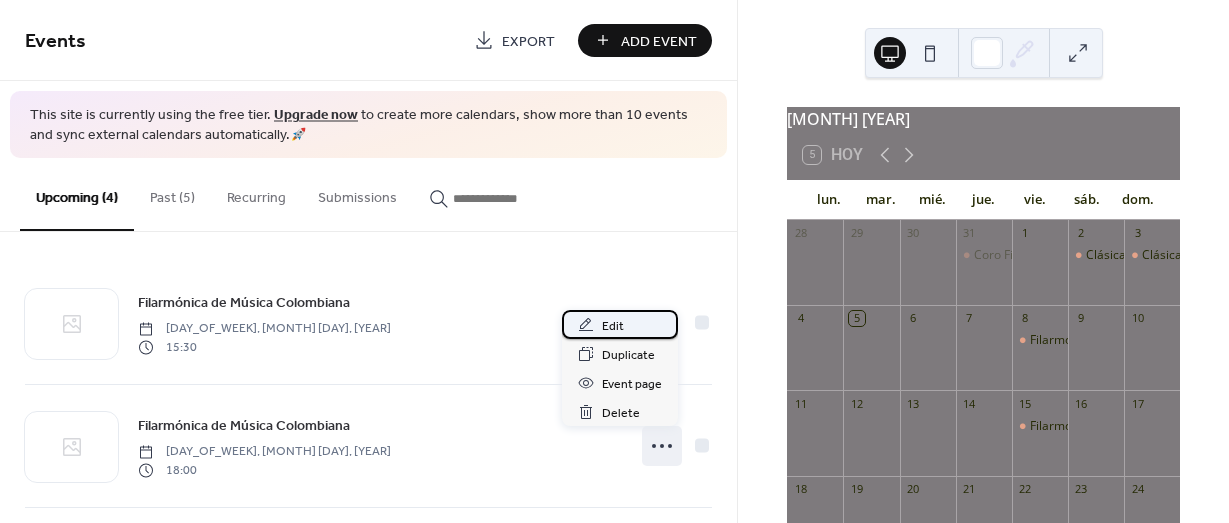 click on "Edit" at bounding box center [613, 326] 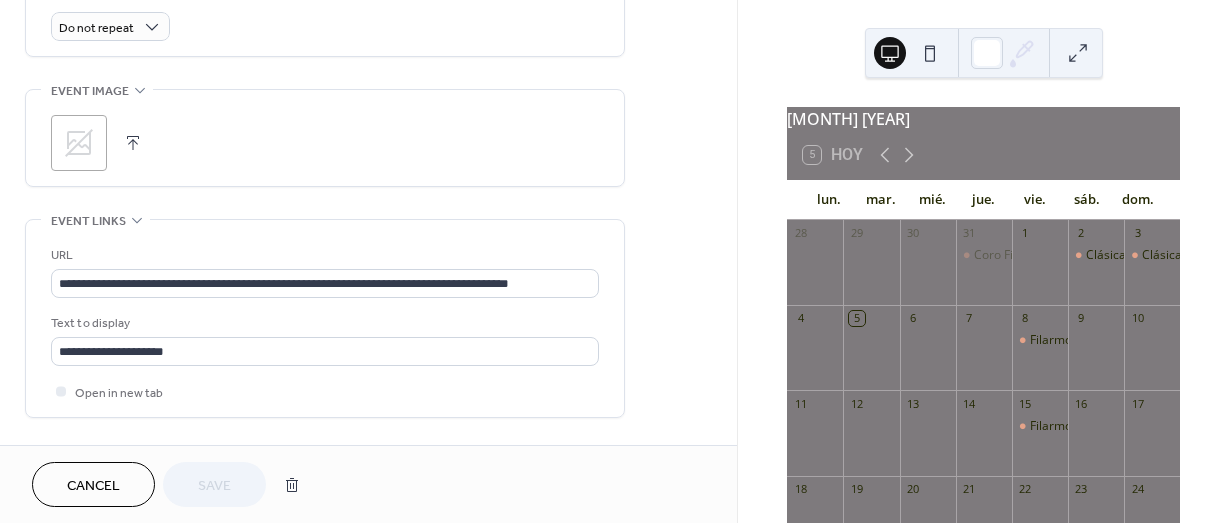 scroll, scrollTop: 1000, scrollLeft: 0, axis: vertical 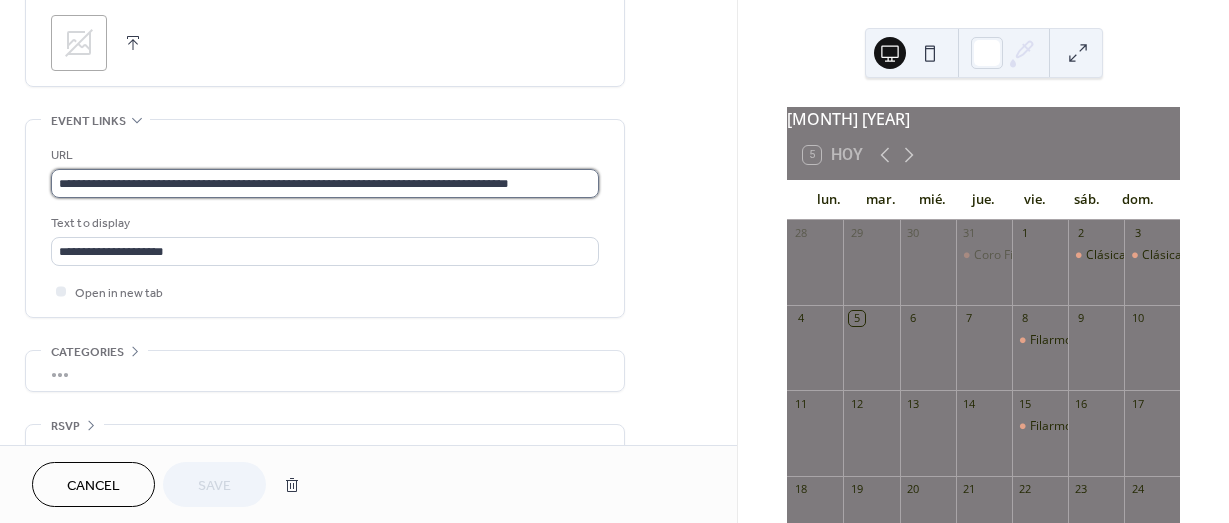 click on "**********" at bounding box center (325, 183) 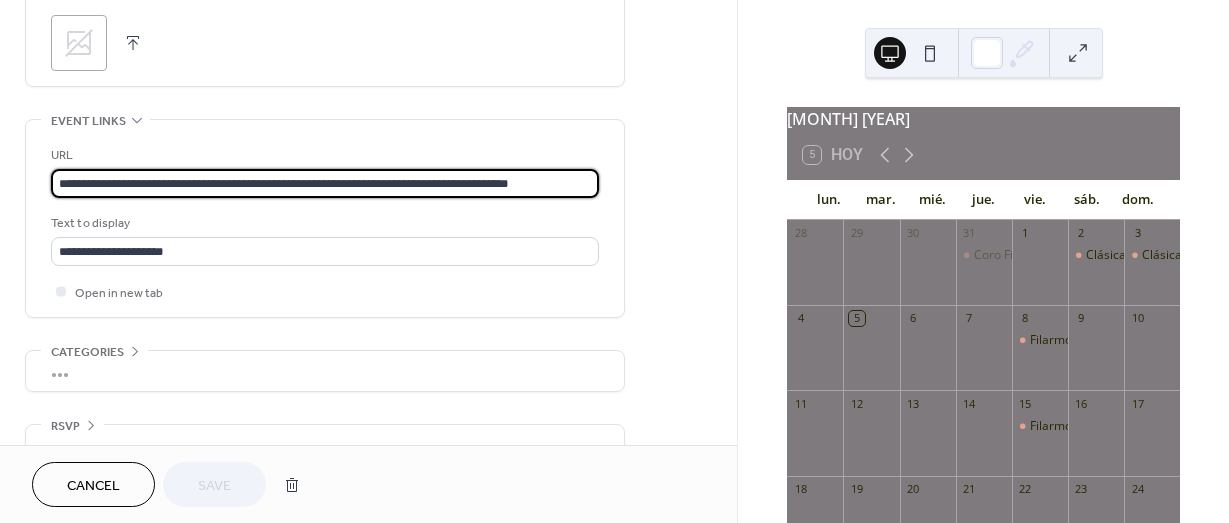 click on "**********" at bounding box center [325, 183] 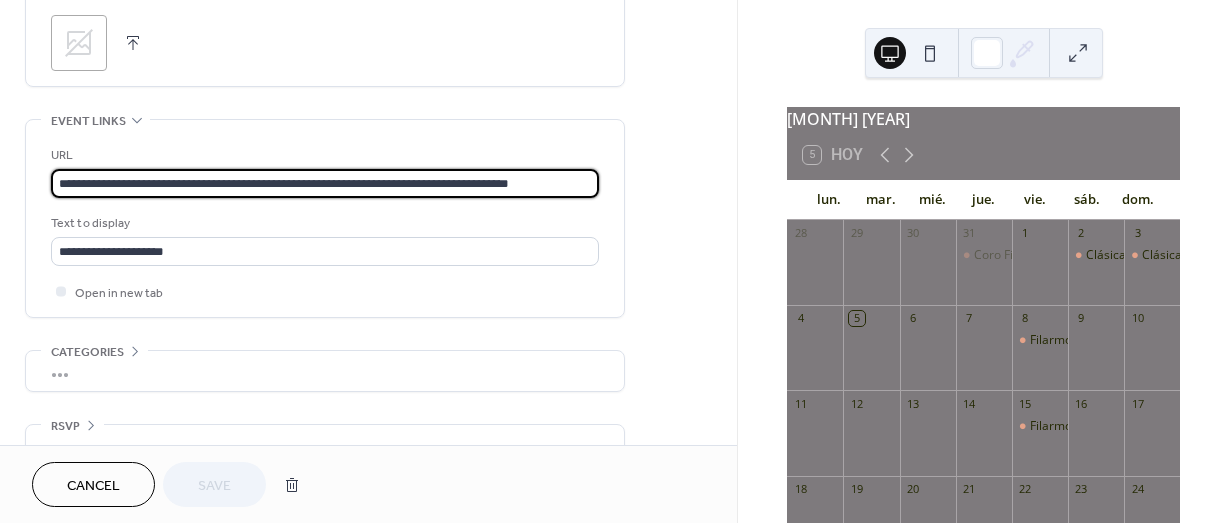 click on "**********" at bounding box center (325, 183) 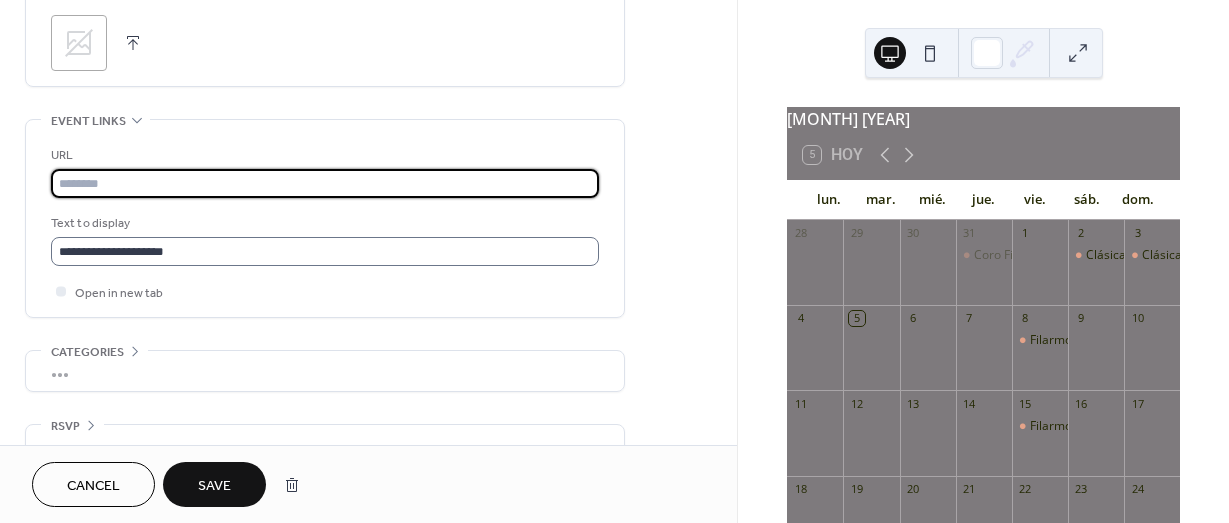 type 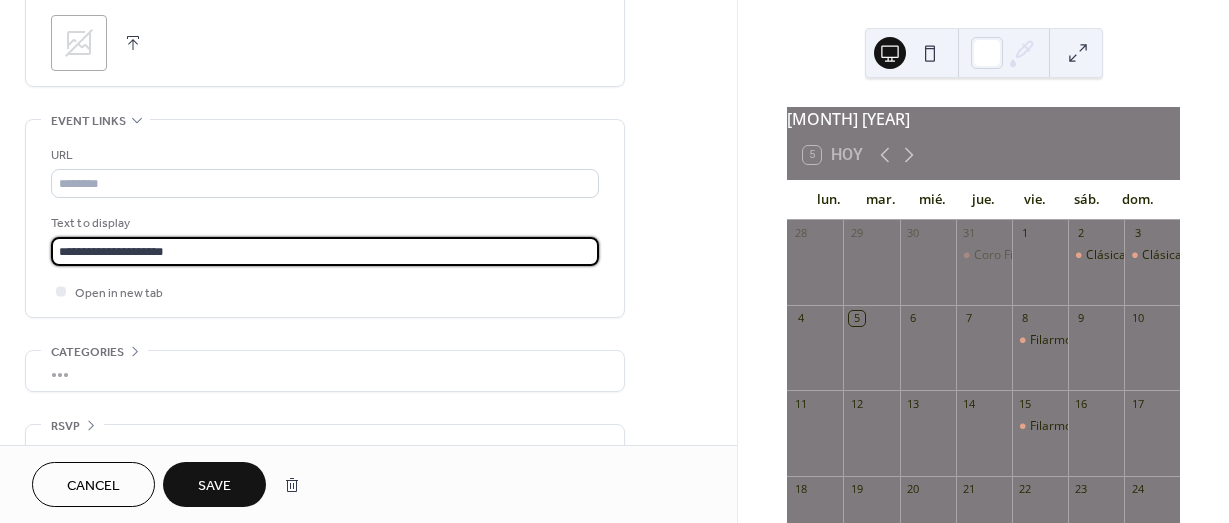 drag, startPoint x: 186, startPoint y: 255, endPoint x: -32, endPoint y: 245, distance: 218.22923 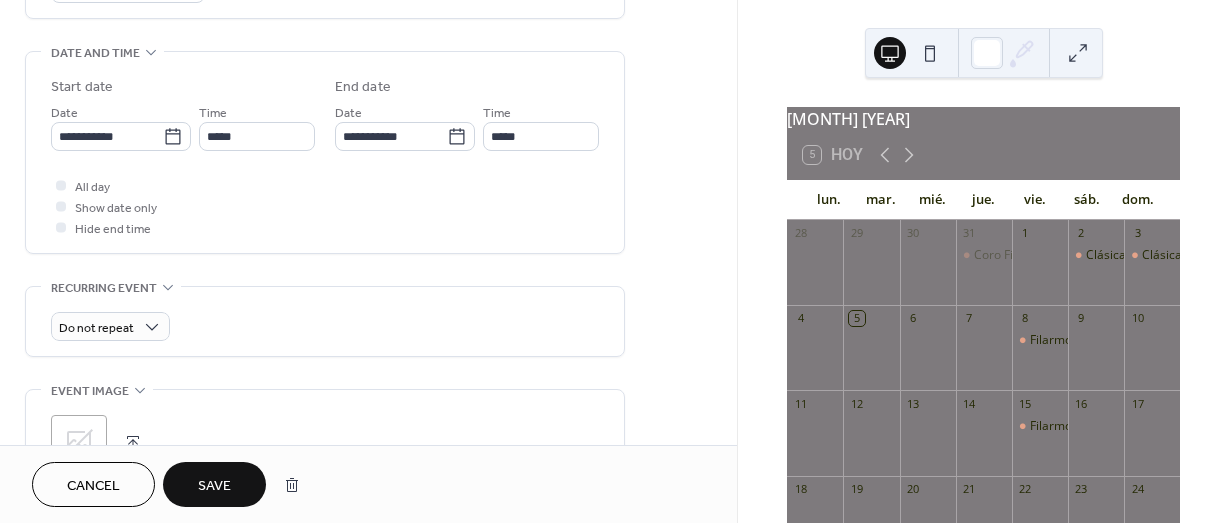 scroll, scrollTop: 400, scrollLeft: 0, axis: vertical 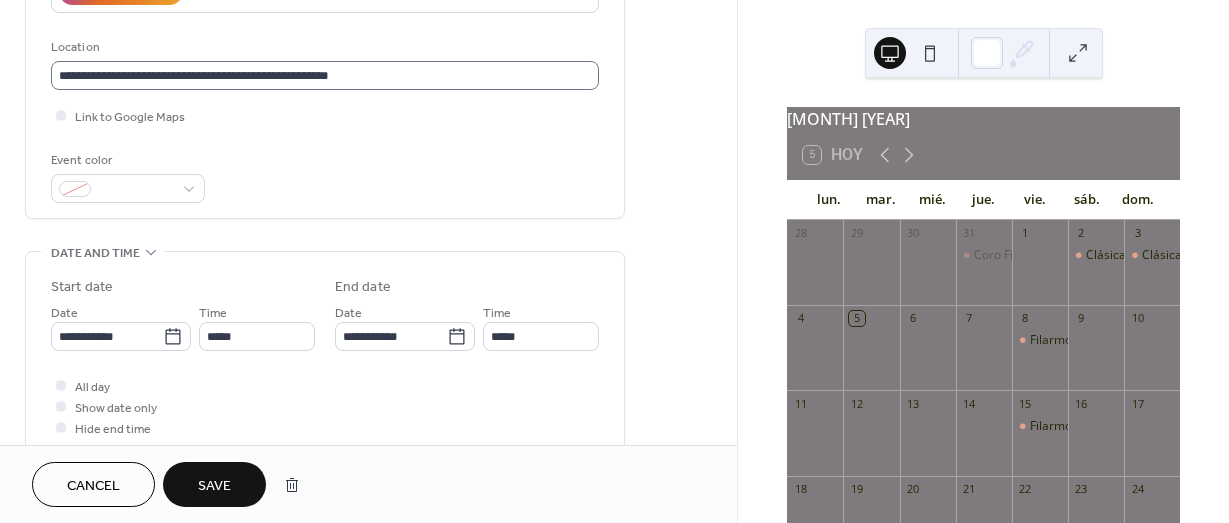 type 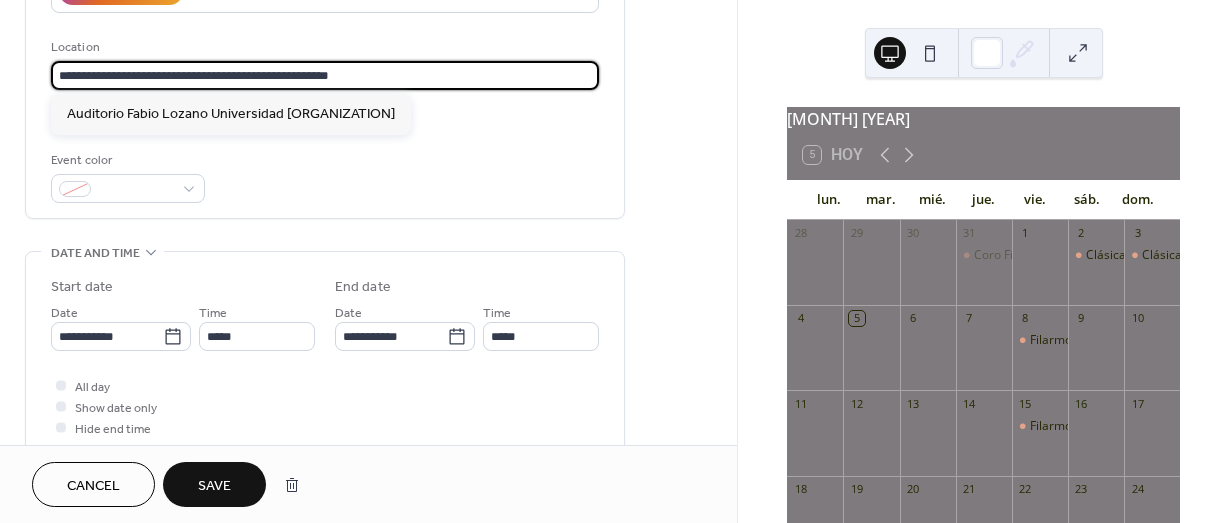 scroll, scrollTop: 1, scrollLeft: 0, axis: vertical 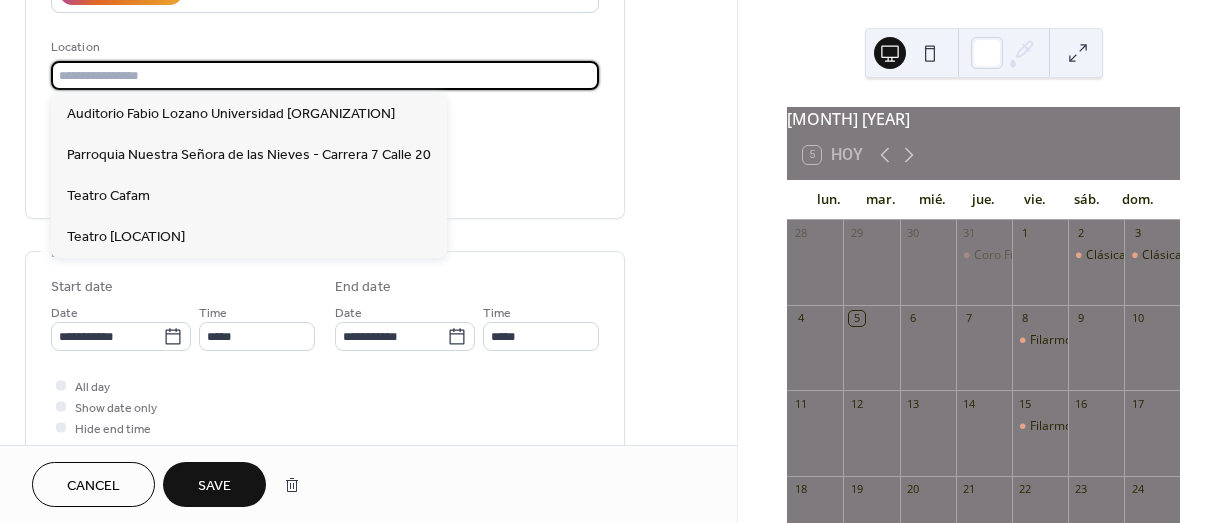 paste on "**********" 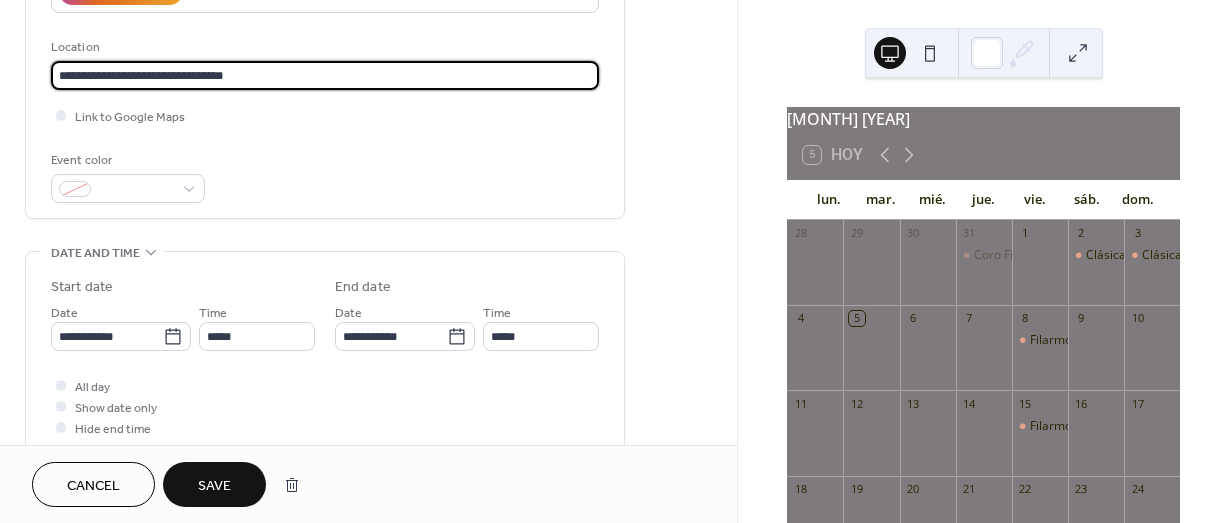 paste on "**********" 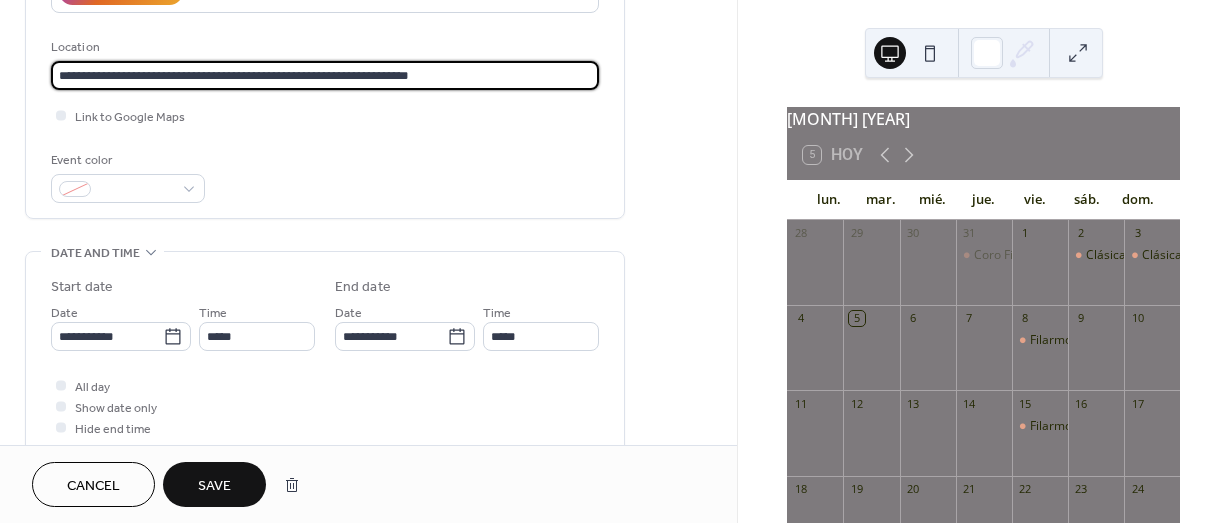 type on "**********" 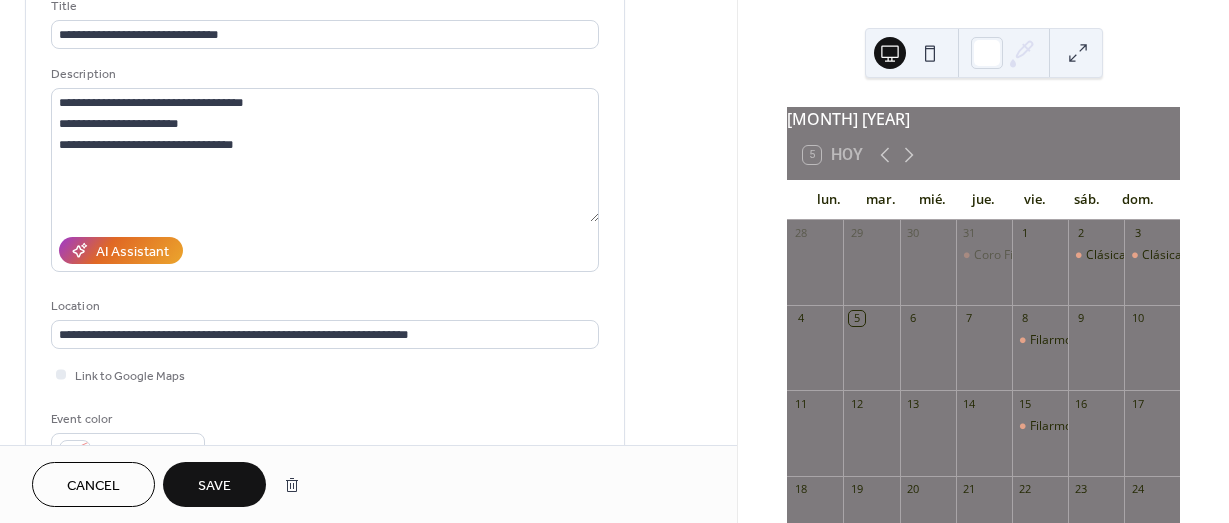 scroll, scrollTop: 0, scrollLeft: 0, axis: both 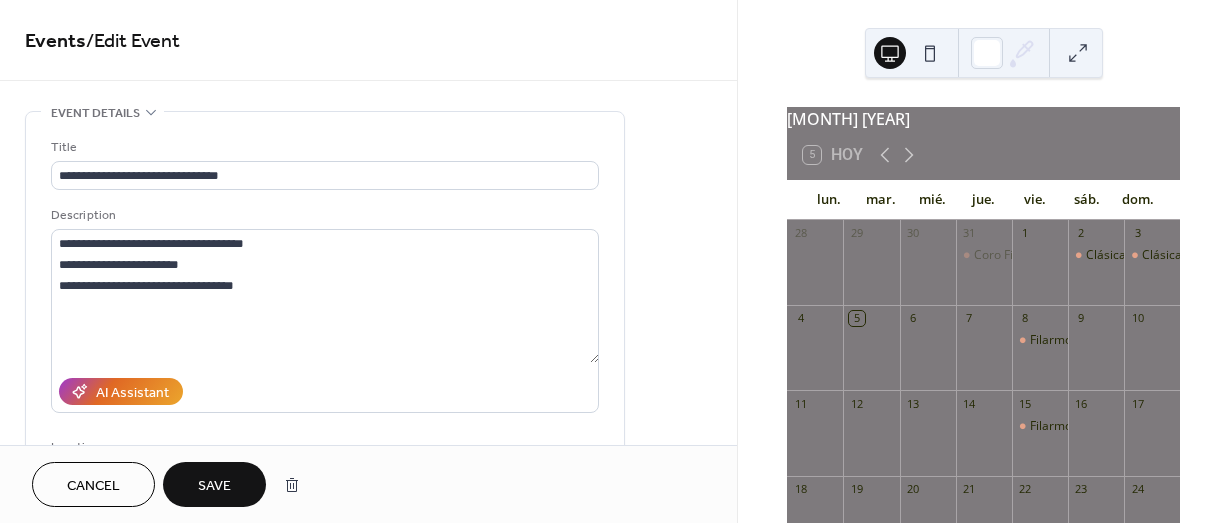 click on "Save" at bounding box center (214, 484) 